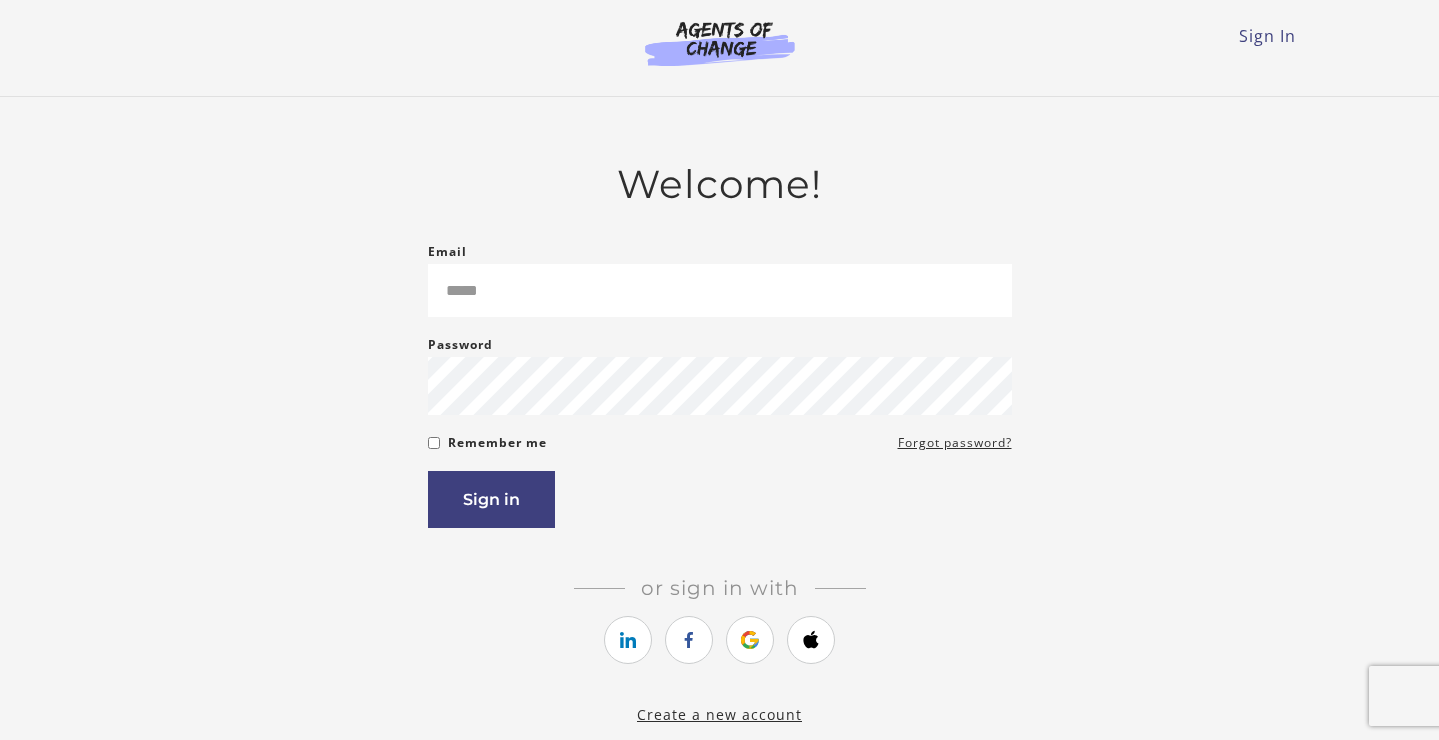 scroll, scrollTop: 0, scrollLeft: 0, axis: both 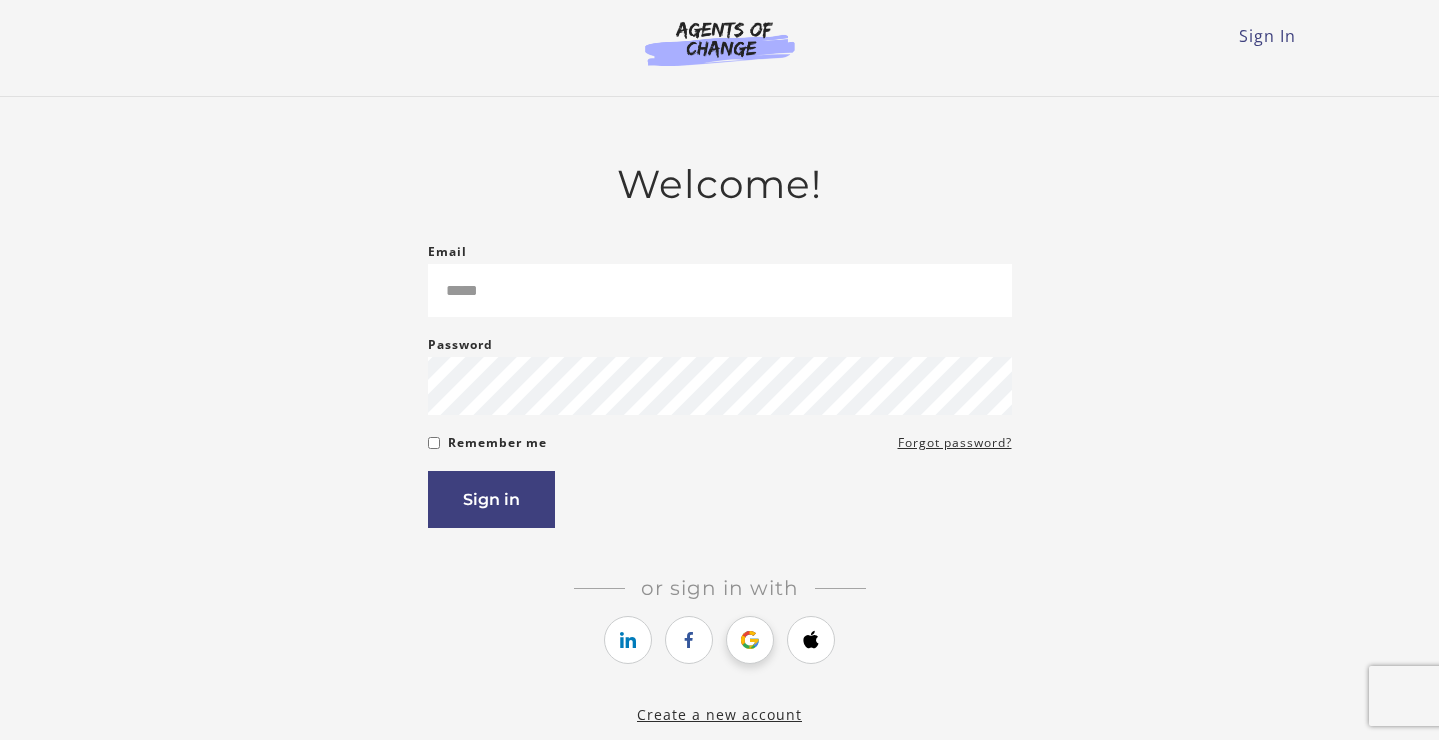 click at bounding box center [750, 640] 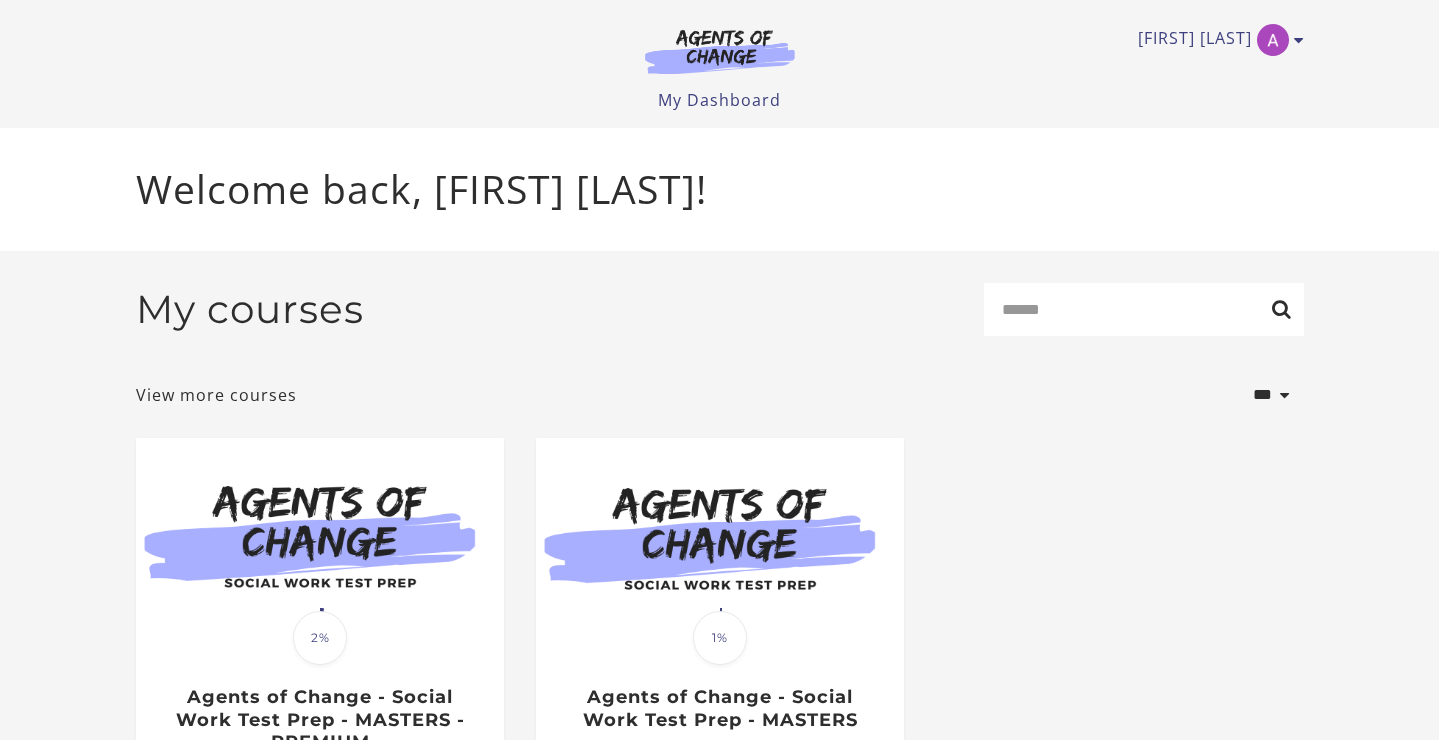 scroll, scrollTop: 0, scrollLeft: 0, axis: both 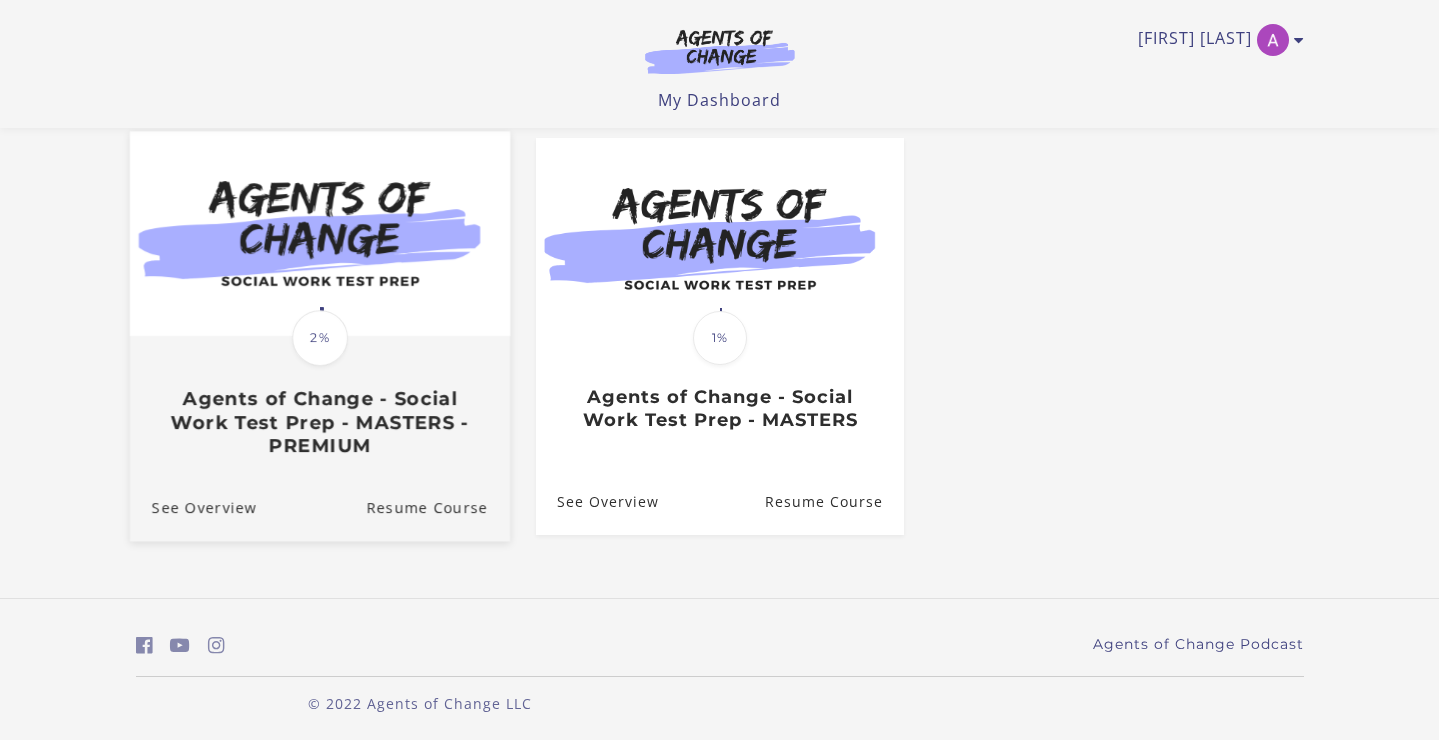 click on "Agents of Change - Social Work Test Prep - MASTERS - PREMIUM" at bounding box center [319, 422] 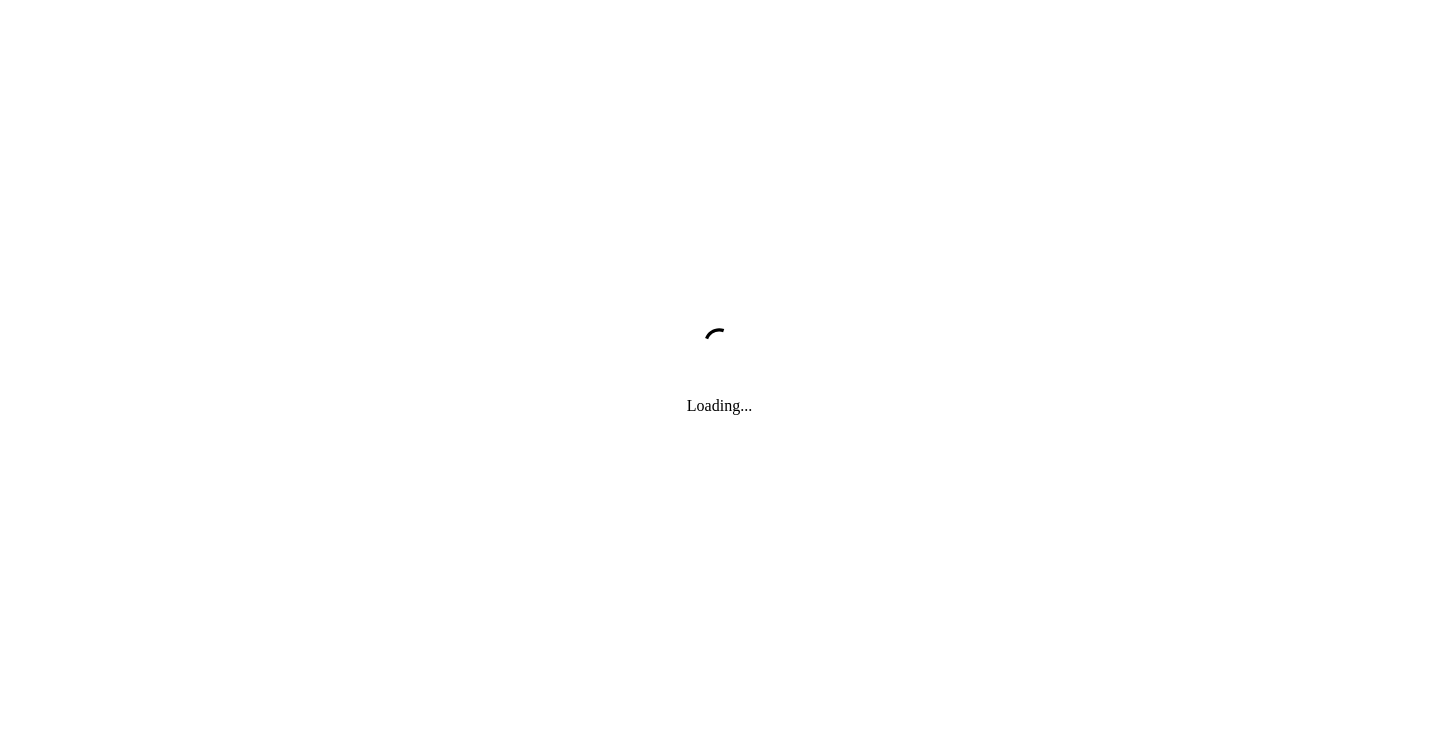 scroll, scrollTop: 0, scrollLeft: 0, axis: both 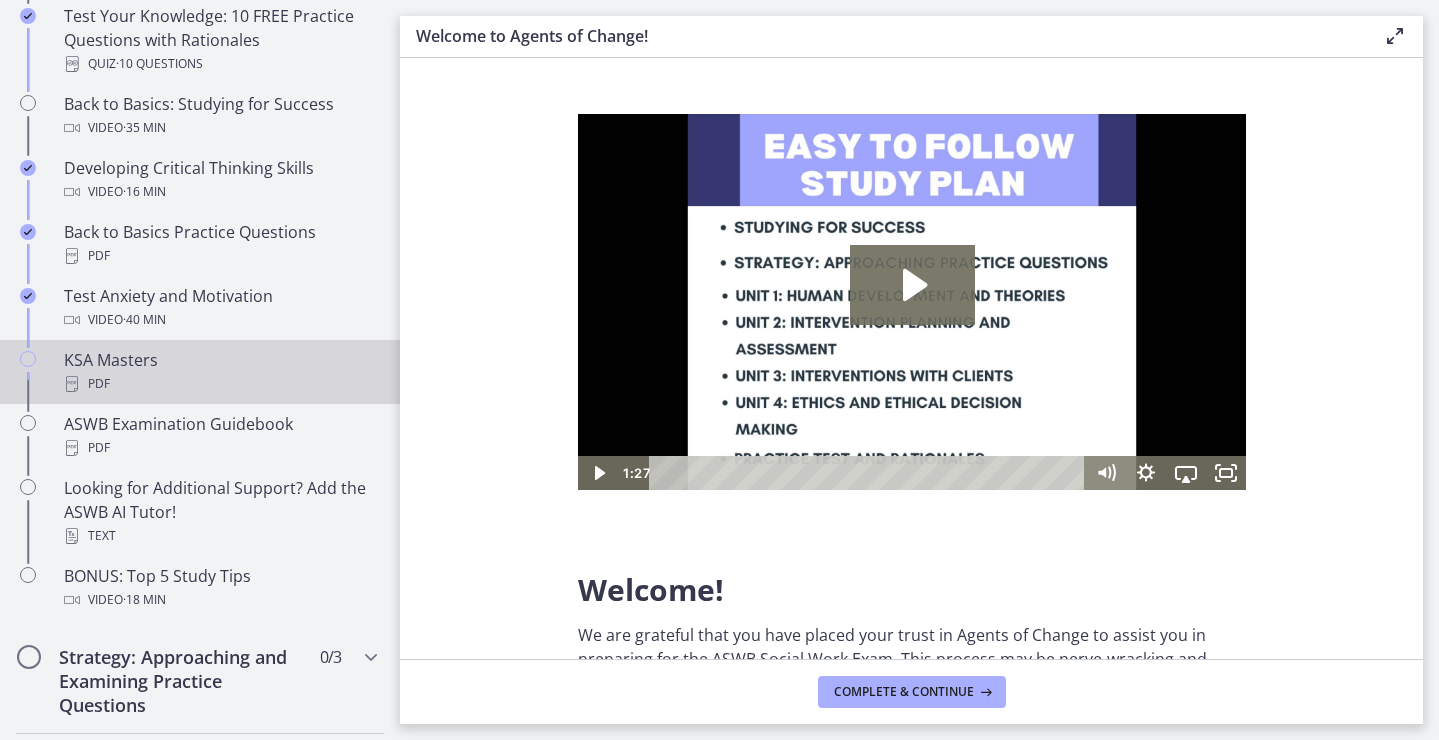click on "KSA Masters
PDF" at bounding box center (220, 372) 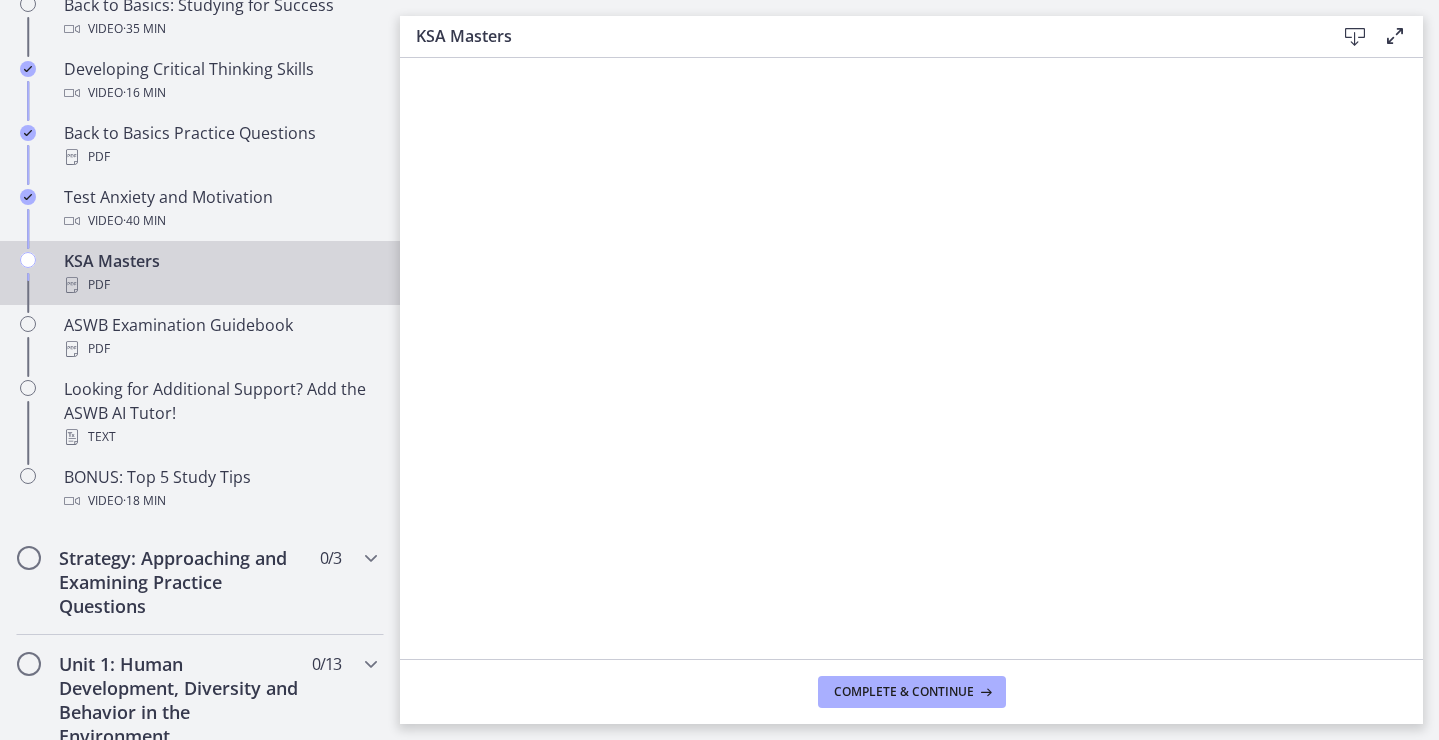 scroll, scrollTop: 729, scrollLeft: 0, axis: vertical 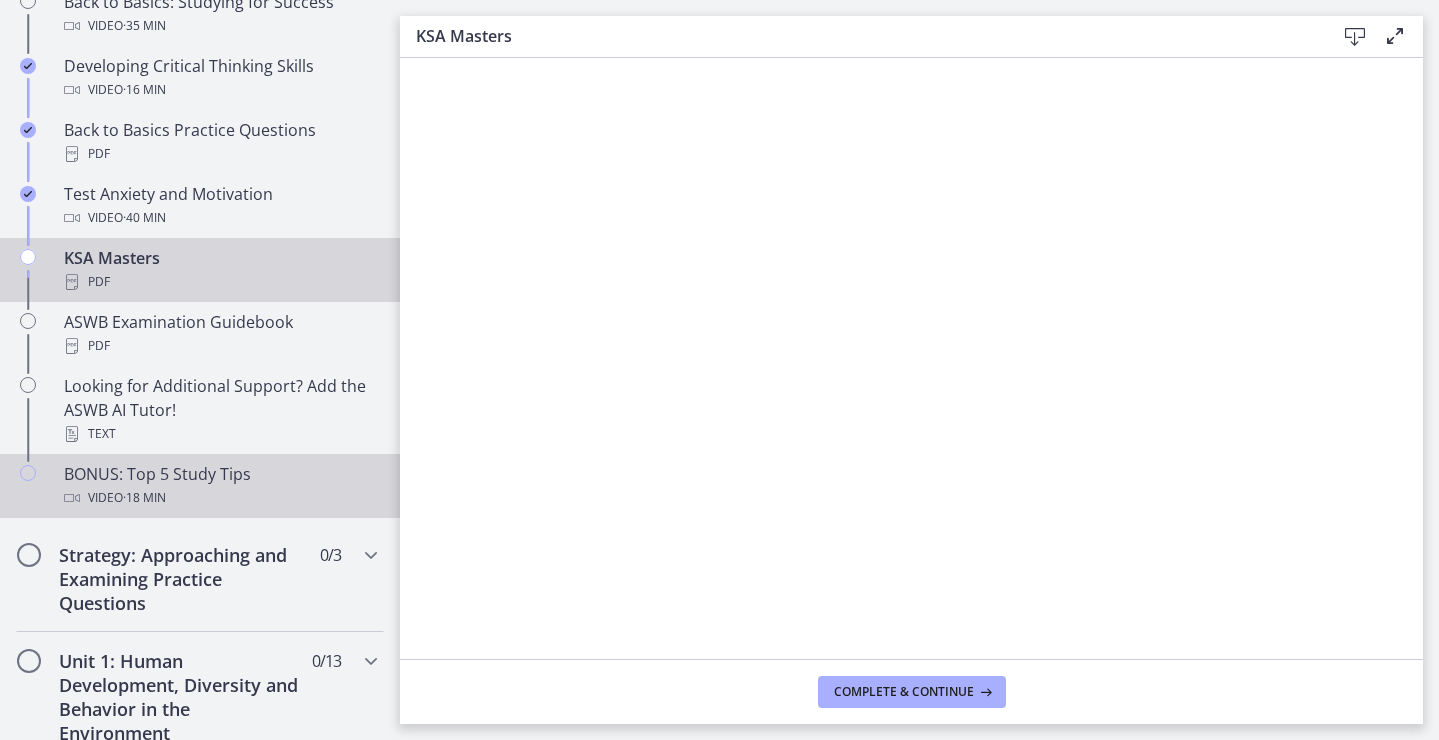 click on "Video
·  18 min" at bounding box center (220, 498) 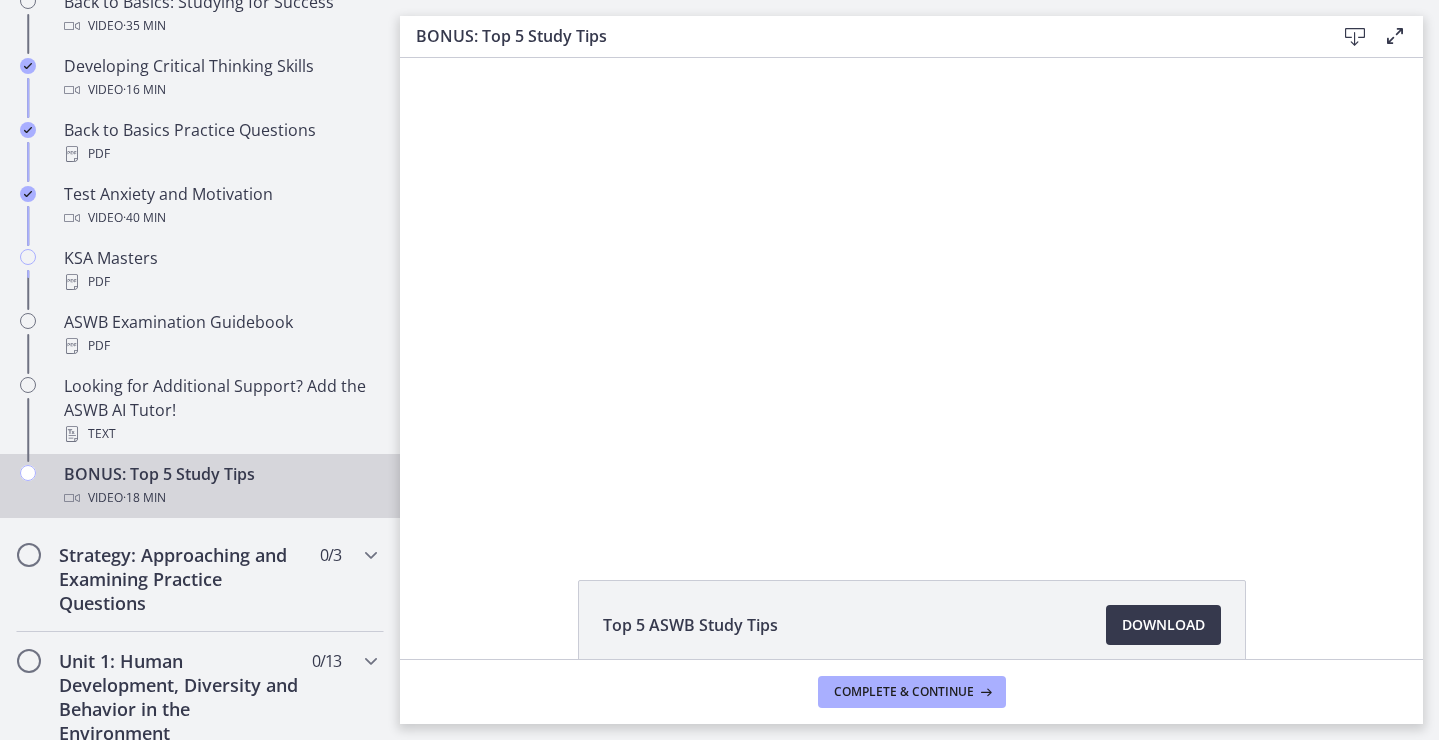 scroll, scrollTop: 0, scrollLeft: 0, axis: both 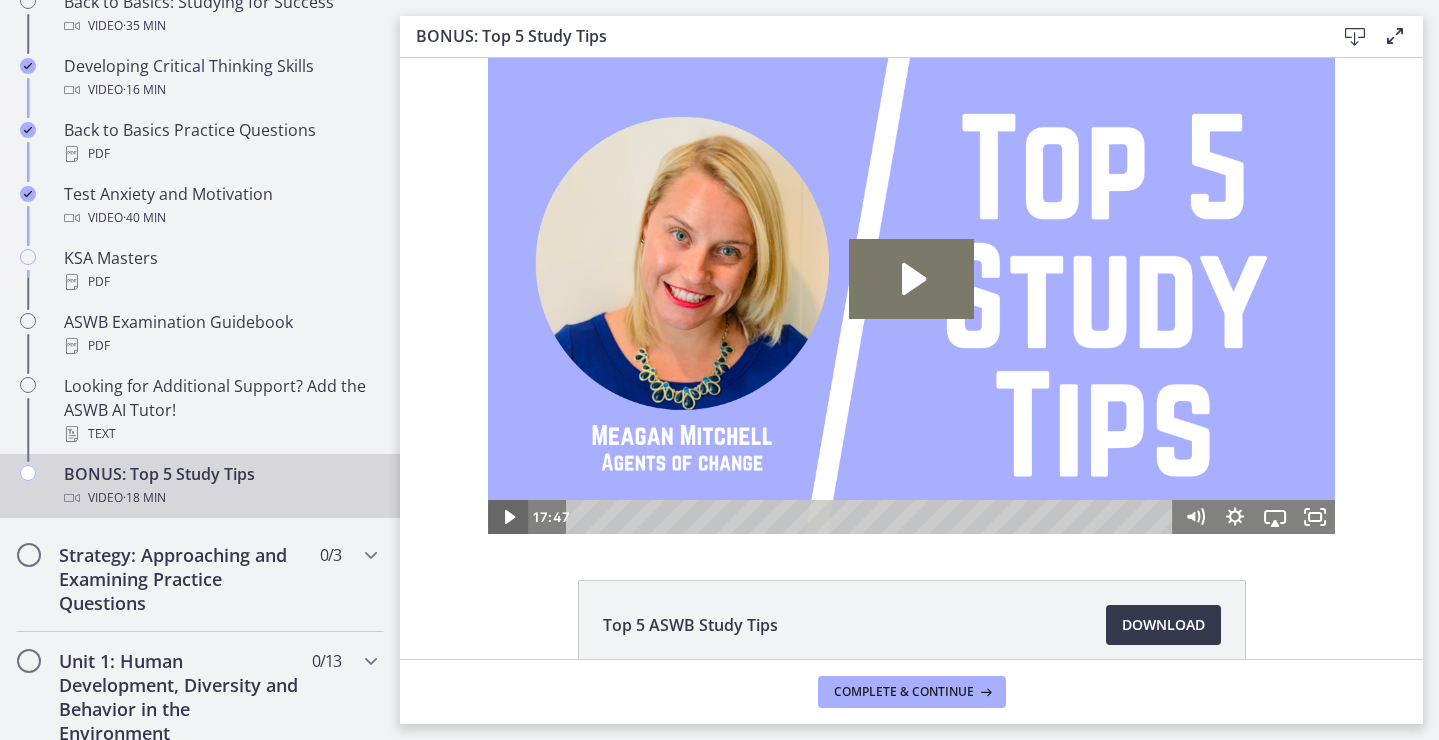 click 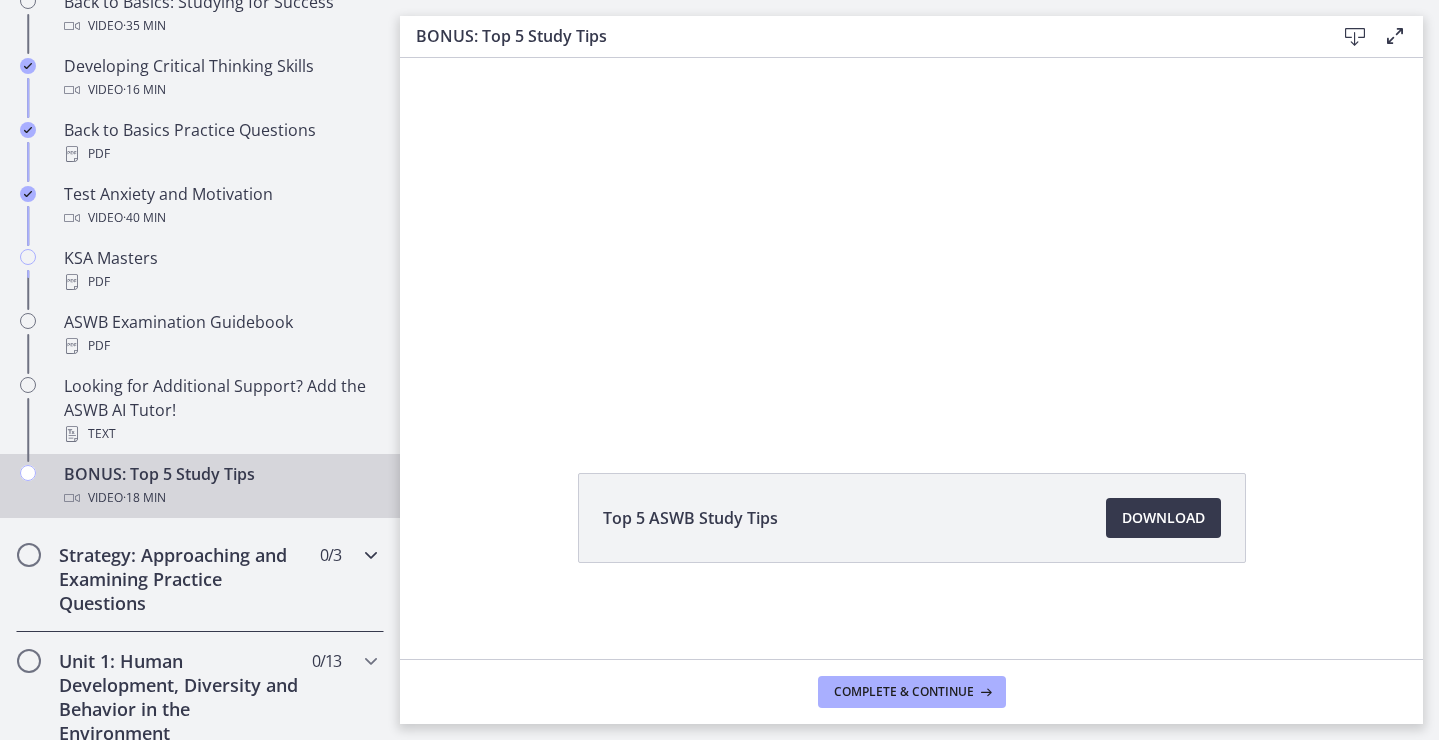 scroll, scrollTop: 107, scrollLeft: 0, axis: vertical 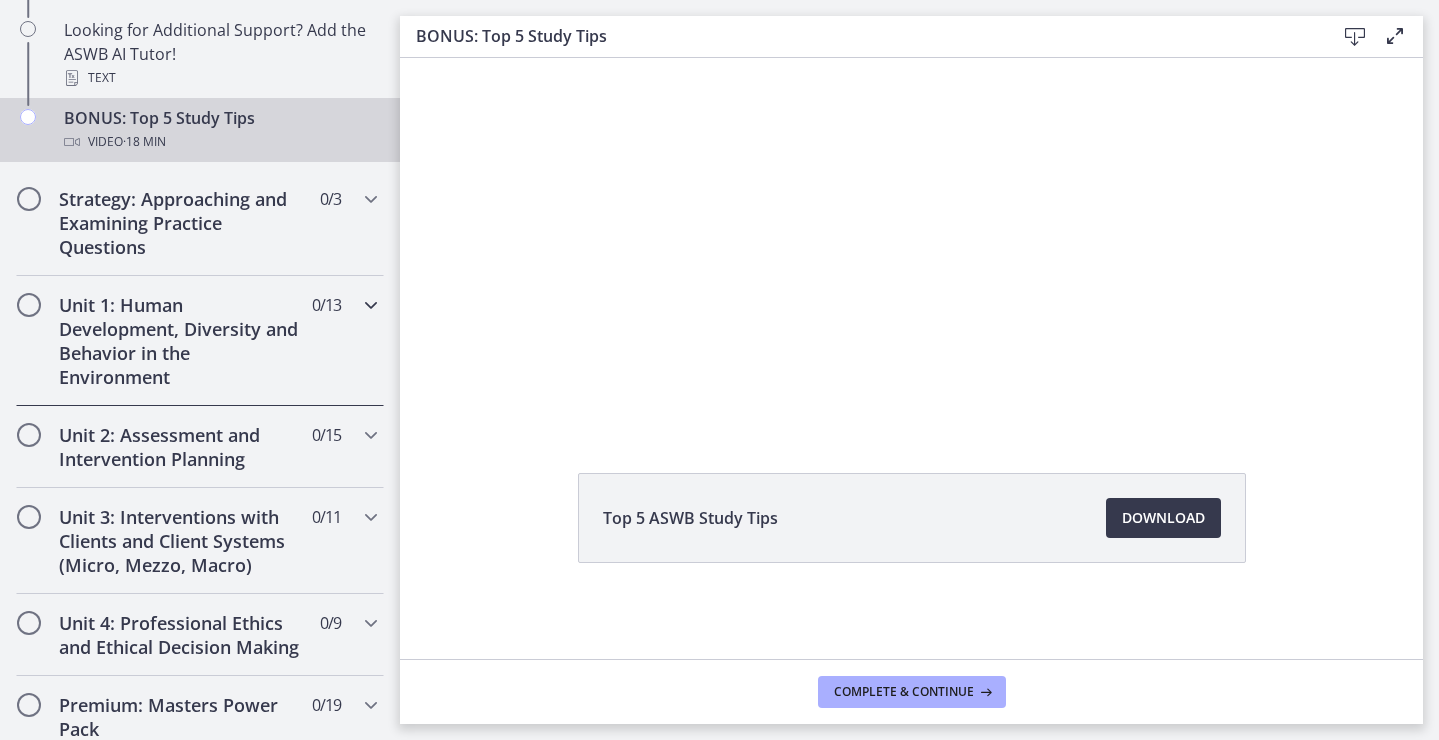 click at bounding box center (371, 305) 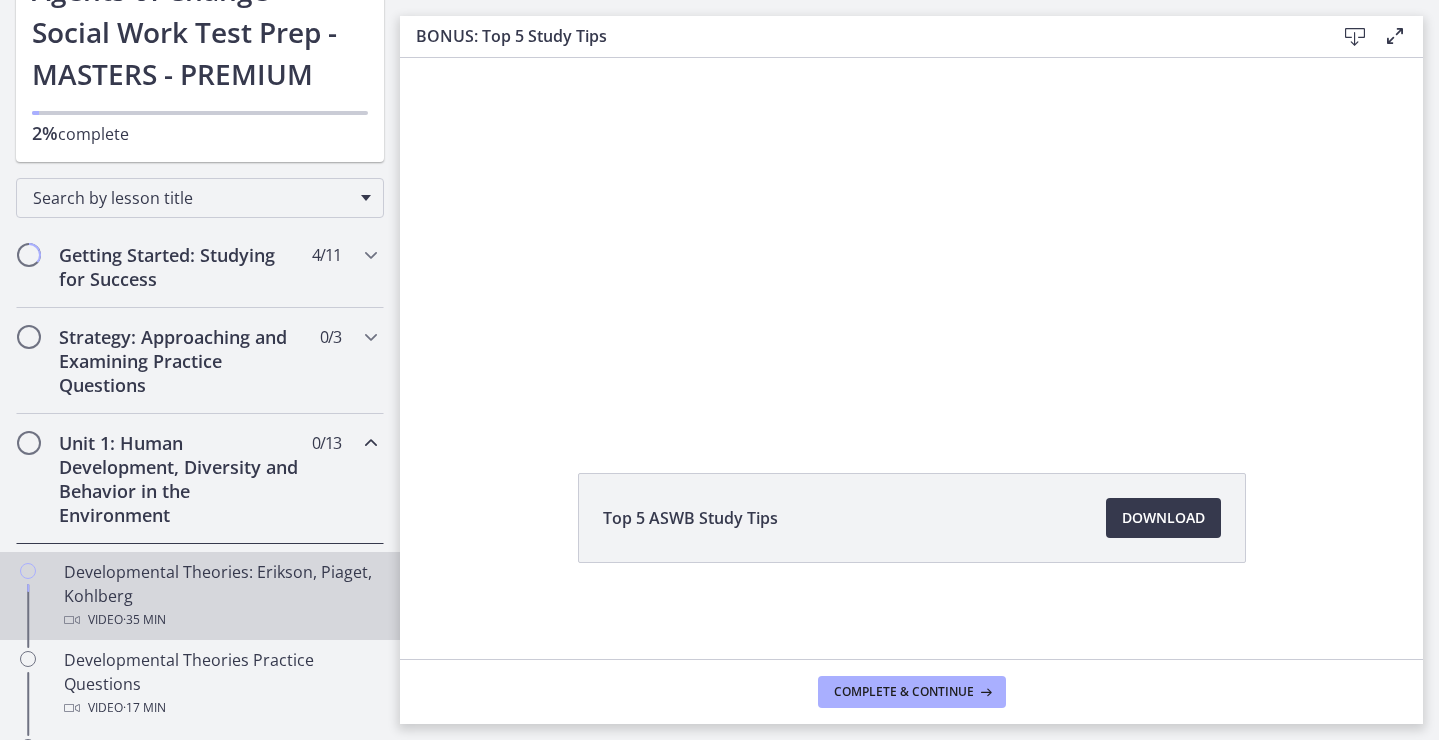 scroll, scrollTop: 154, scrollLeft: 0, axis: vertical 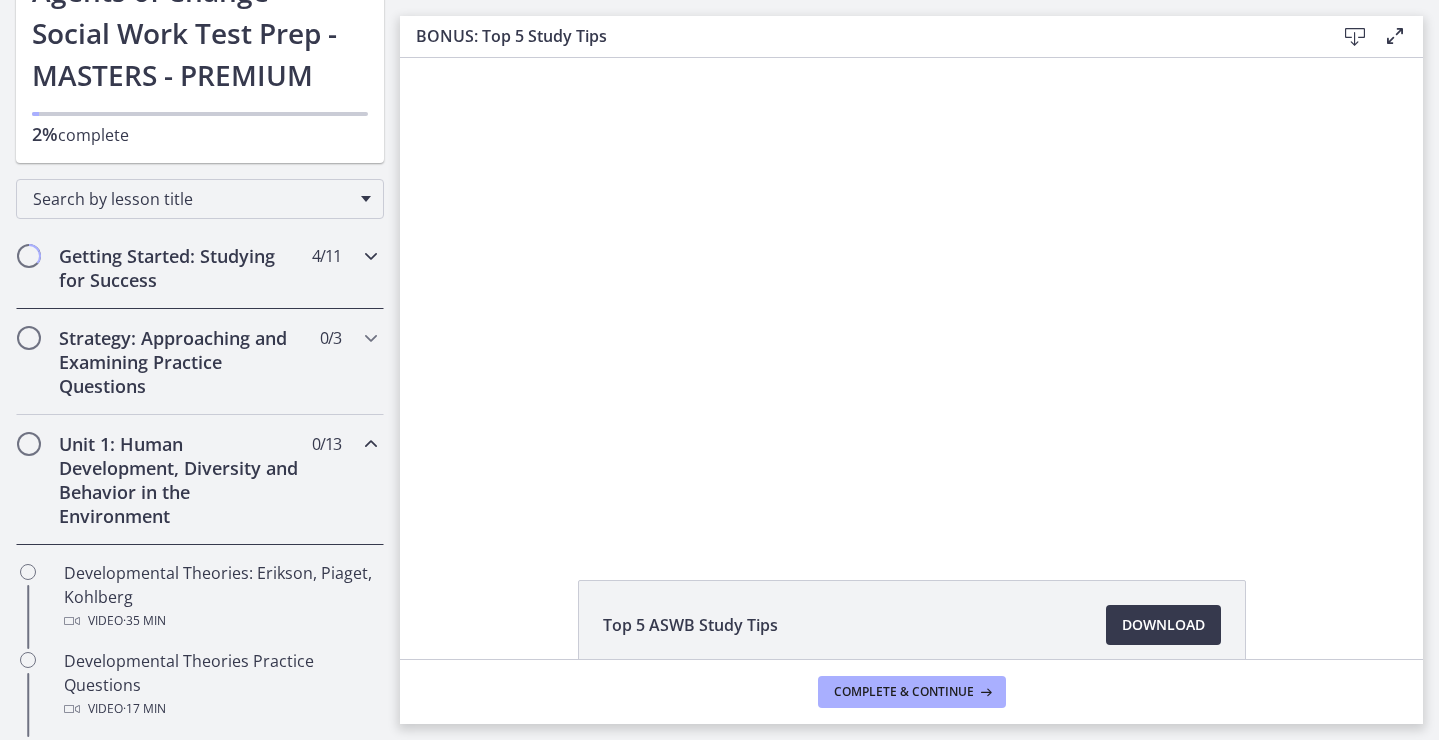 click on "Getting Started: Studying for Success
4  /  11
Completed" at bounding box center (200, 268) 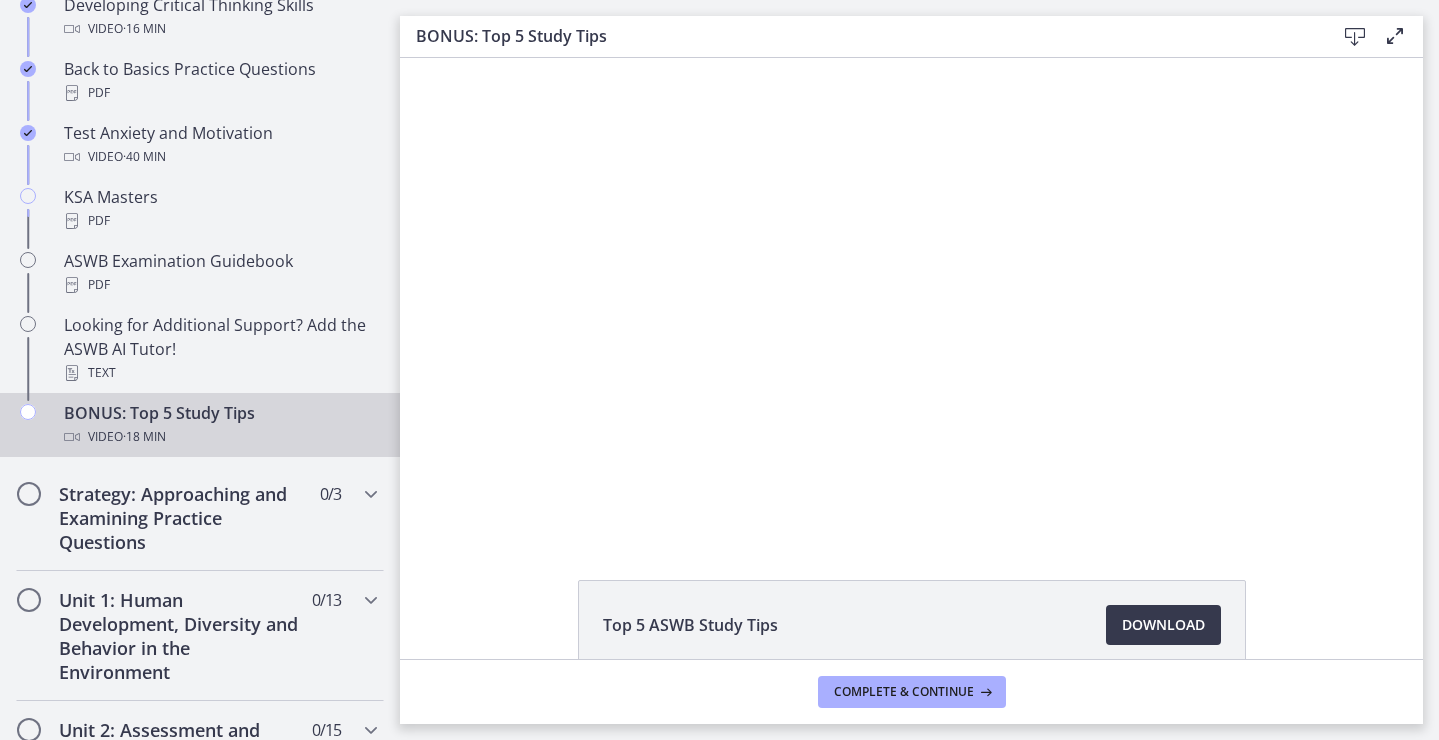 scroll, scrollTop: 794, scrollLeft: 0, axis: vertical 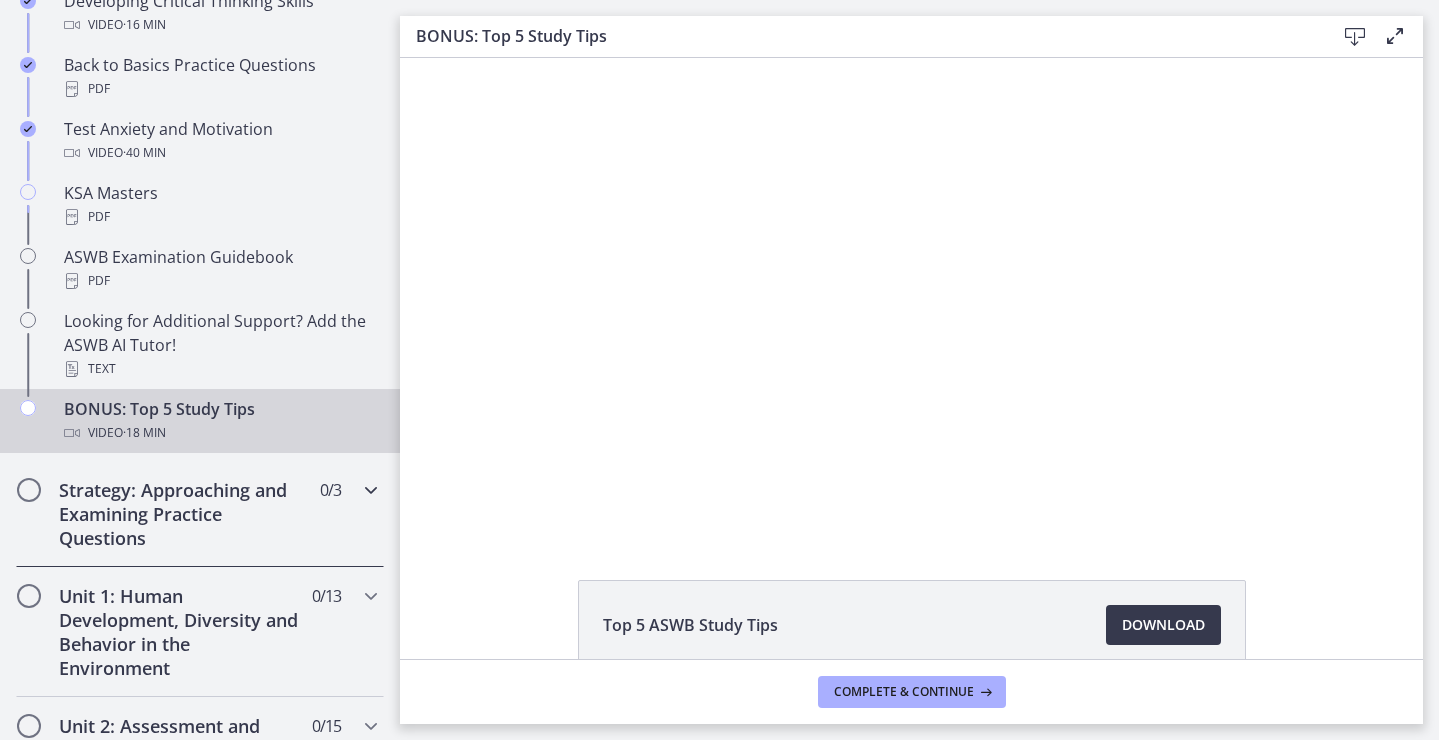 click at bounding box center [371, 490] 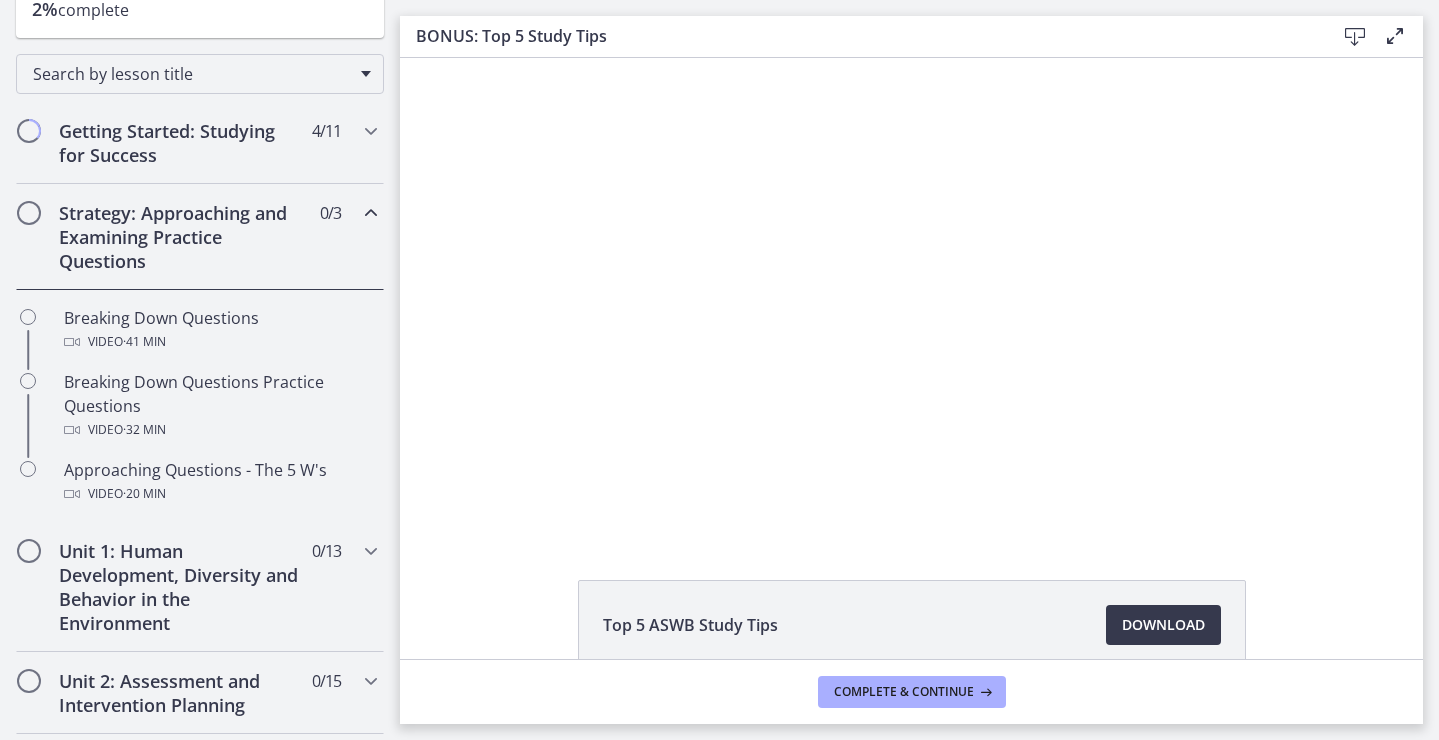 scroll, scrollTop: 278, scrollLeft: 0, axis: vertical 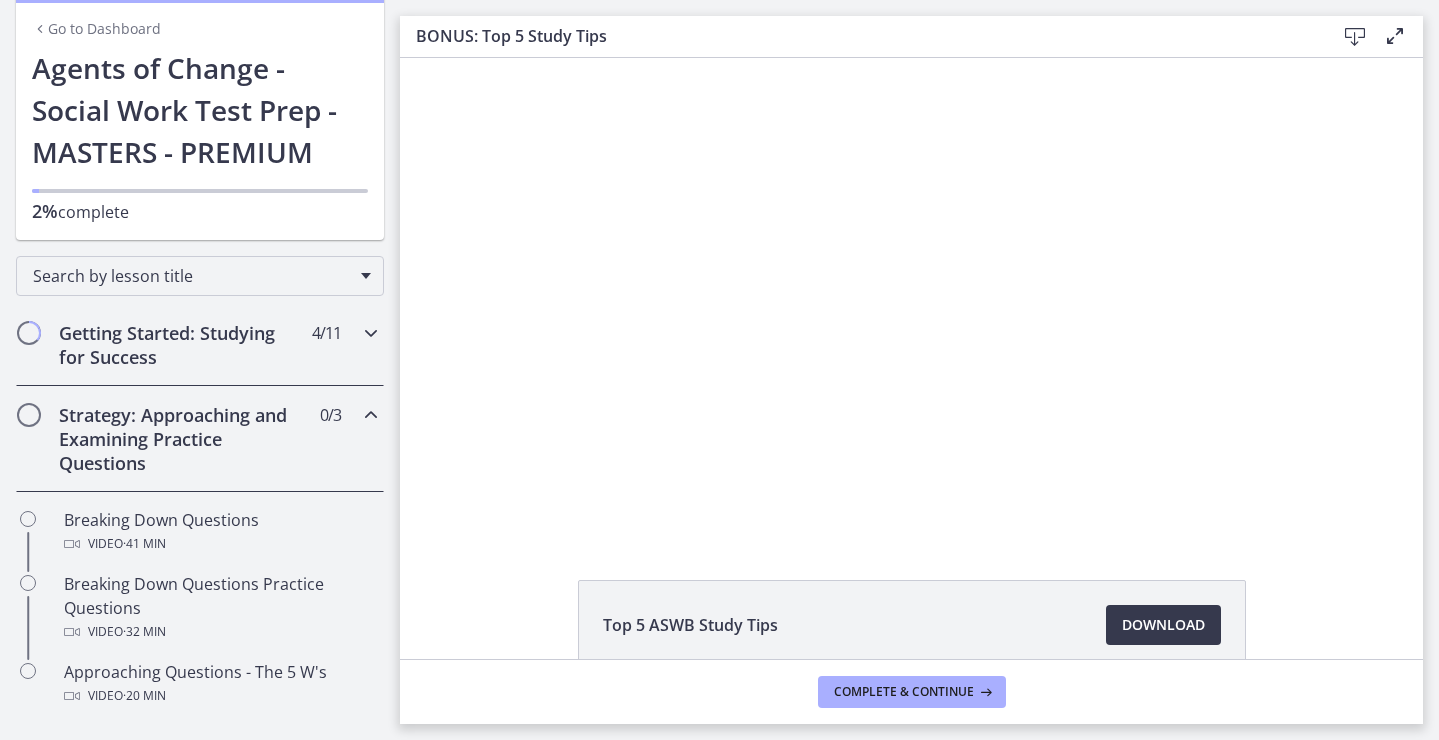 click on "Getting Started: Studying for Success
4  /  11
Completed" at bounding box center (200, 345) 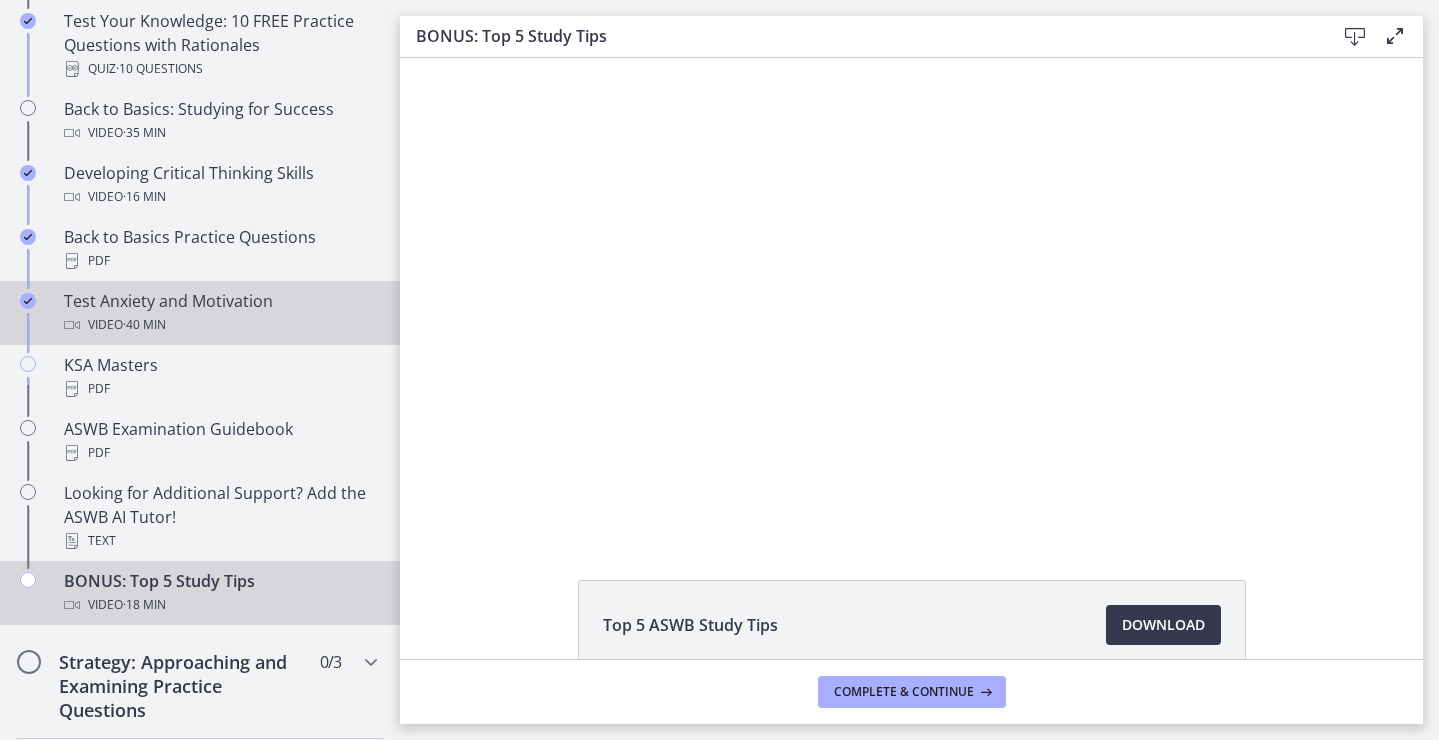 scroll, scrollTop: 625, scrollLeft: 0, axis: vertical 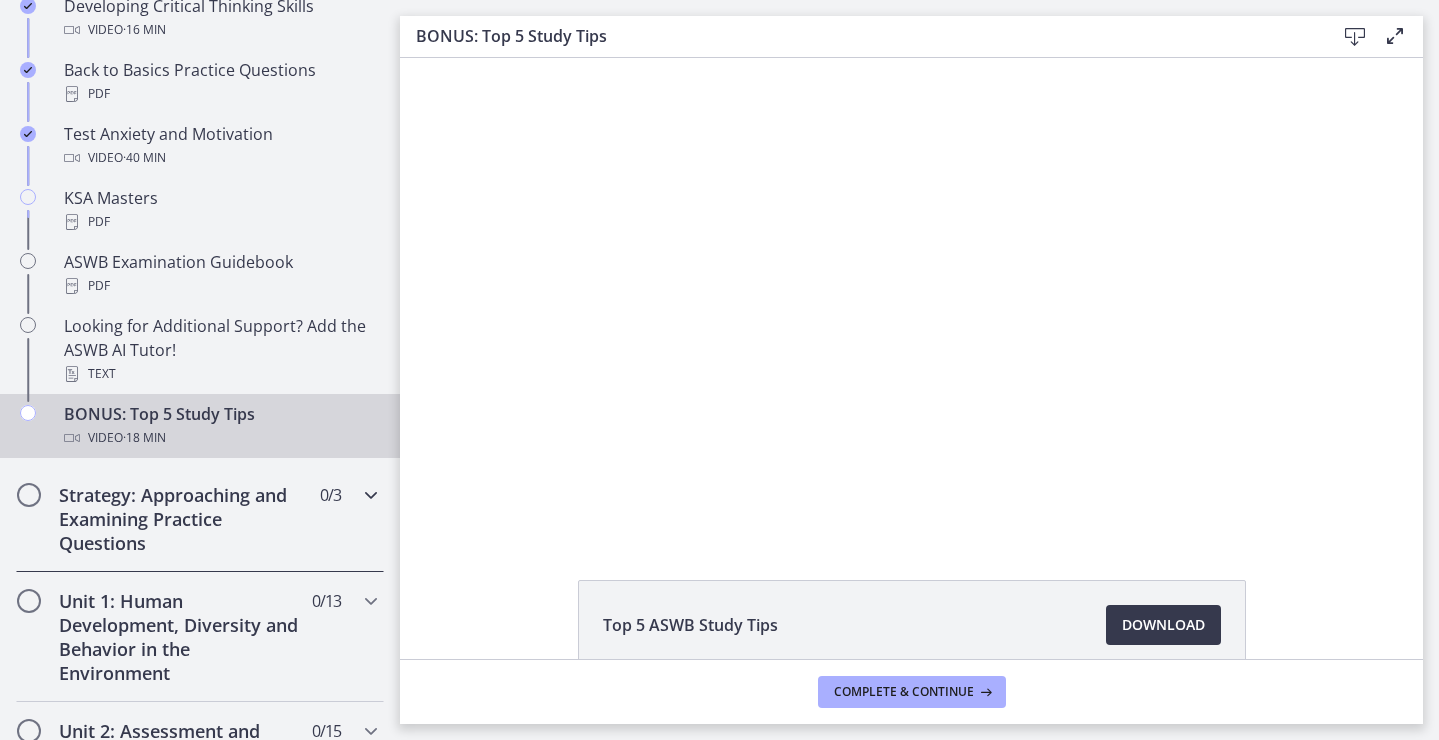 click at bounding box center (371, 495) 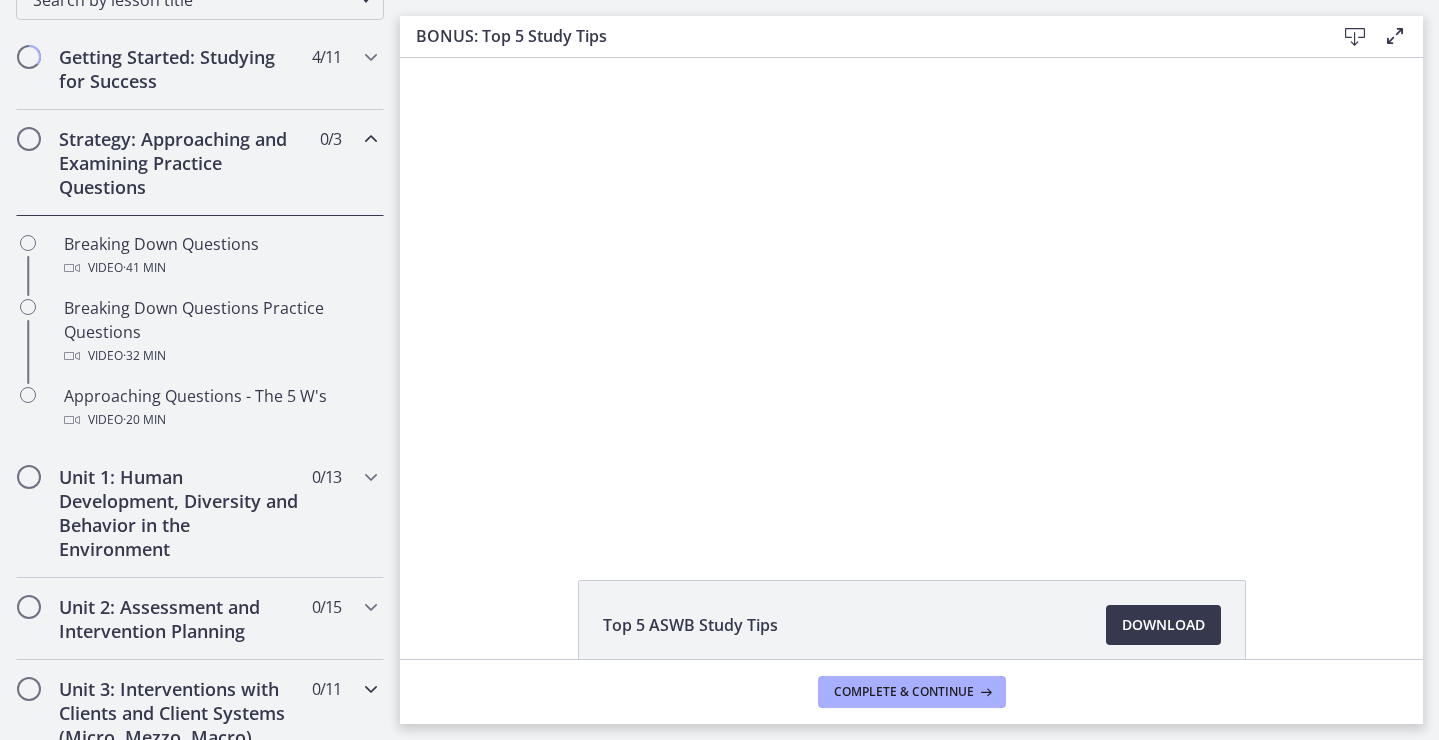 scroll, scrollTop: 331, scrollLeft: 0, axis: vertical 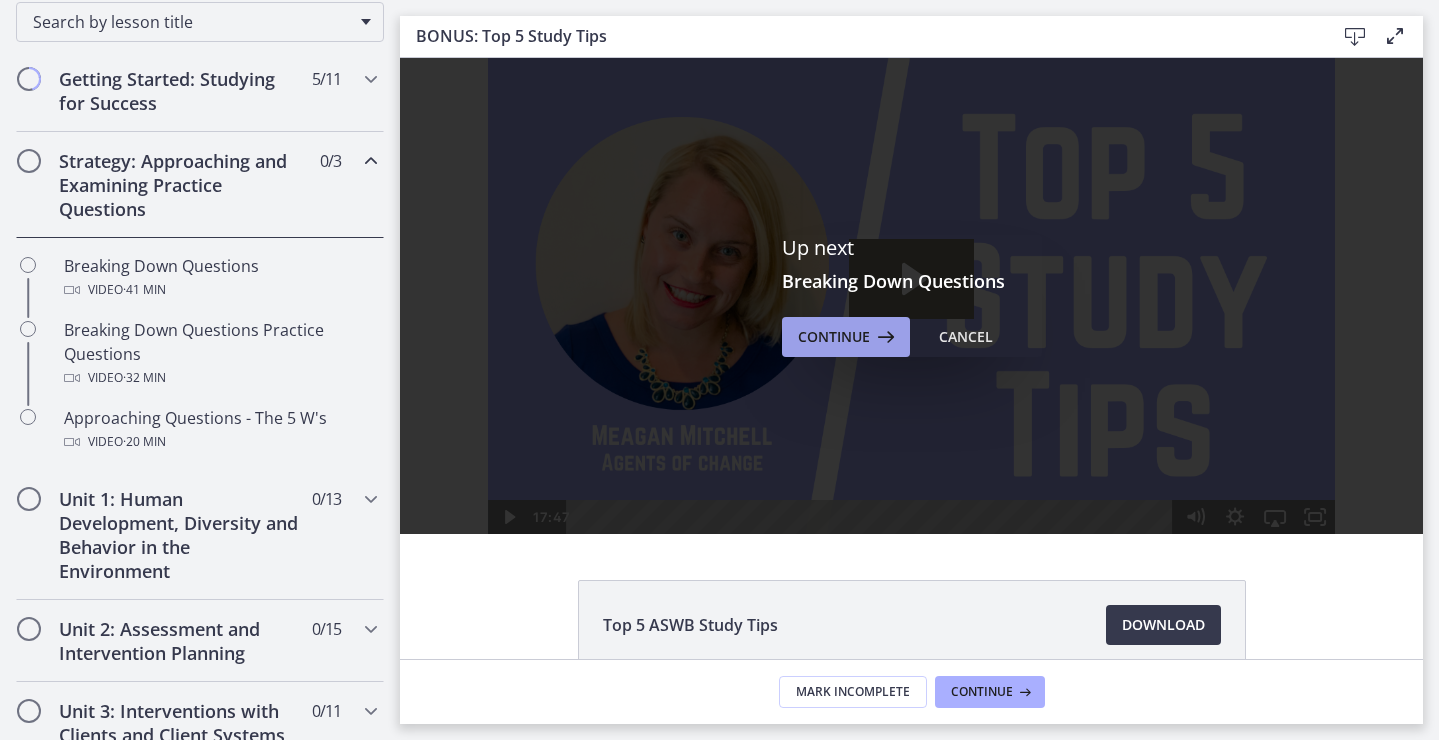 click on "Continue" at bounding box center (846, 337) 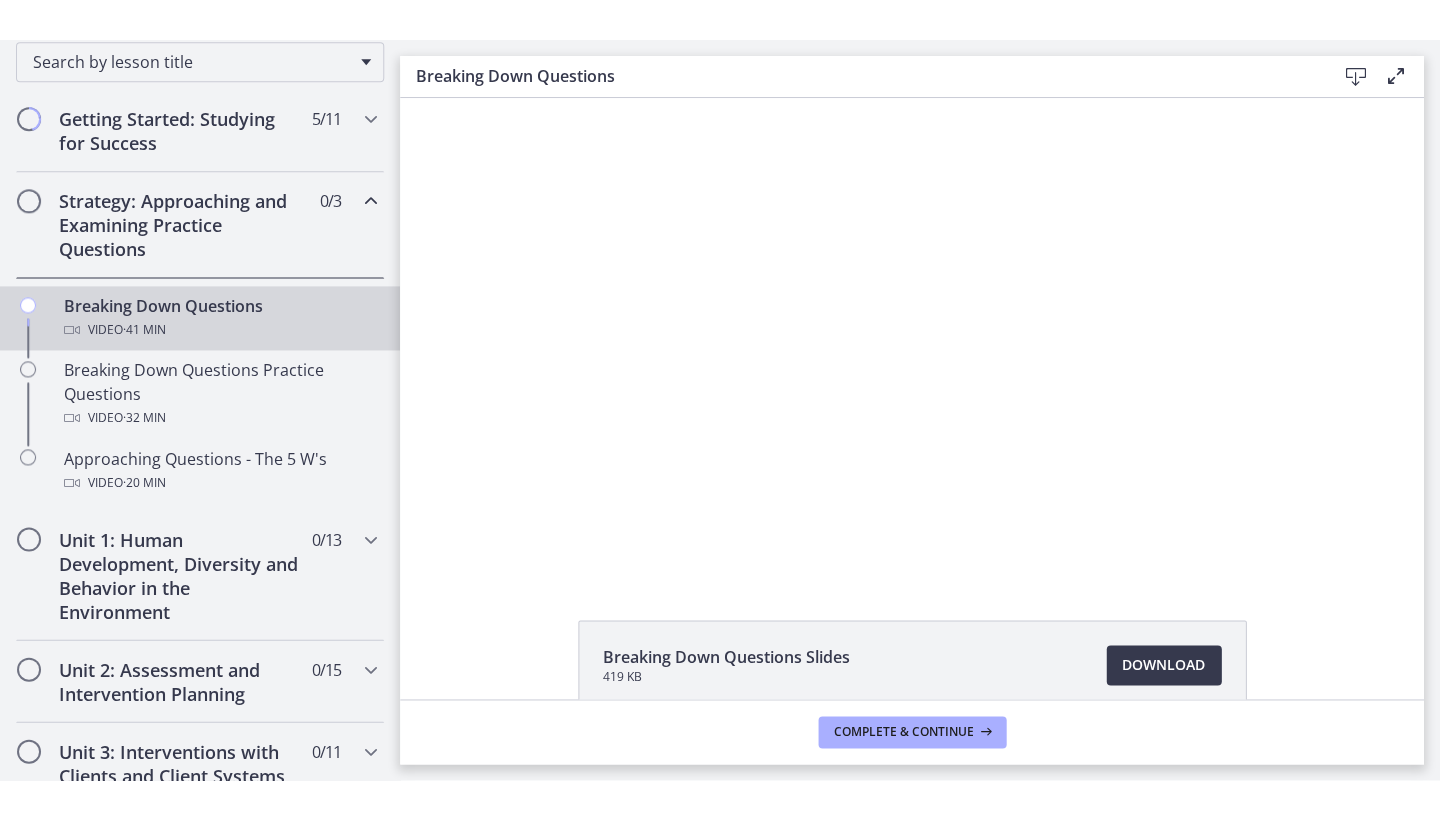 scroll, scrollTop: 0, scrollLeft: 0, axis: both 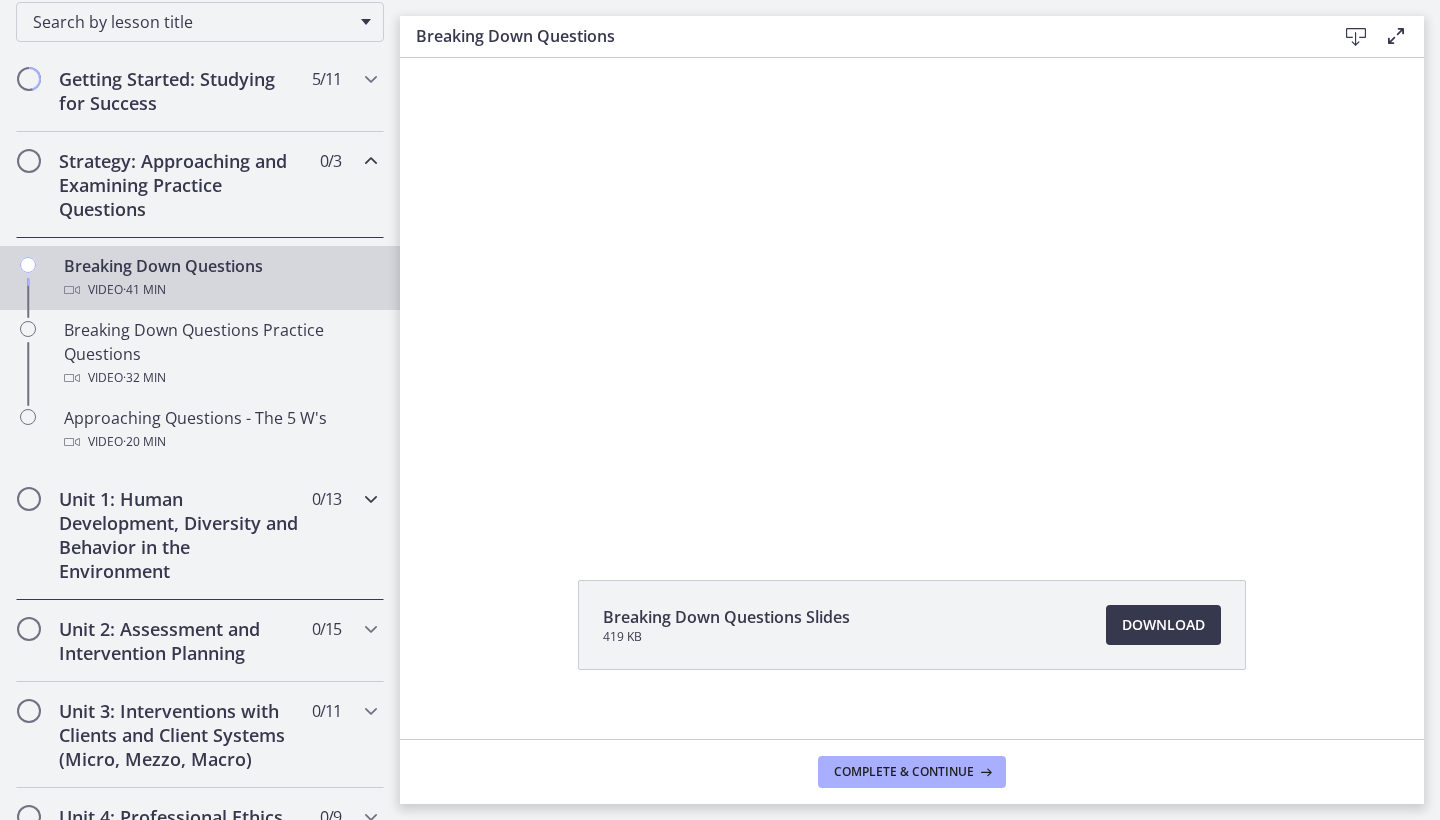 click on "Unit 1: Human Development, Diversity and Behavior in the Environment
0  /  13
Completed" at bounding box center (200, 535) 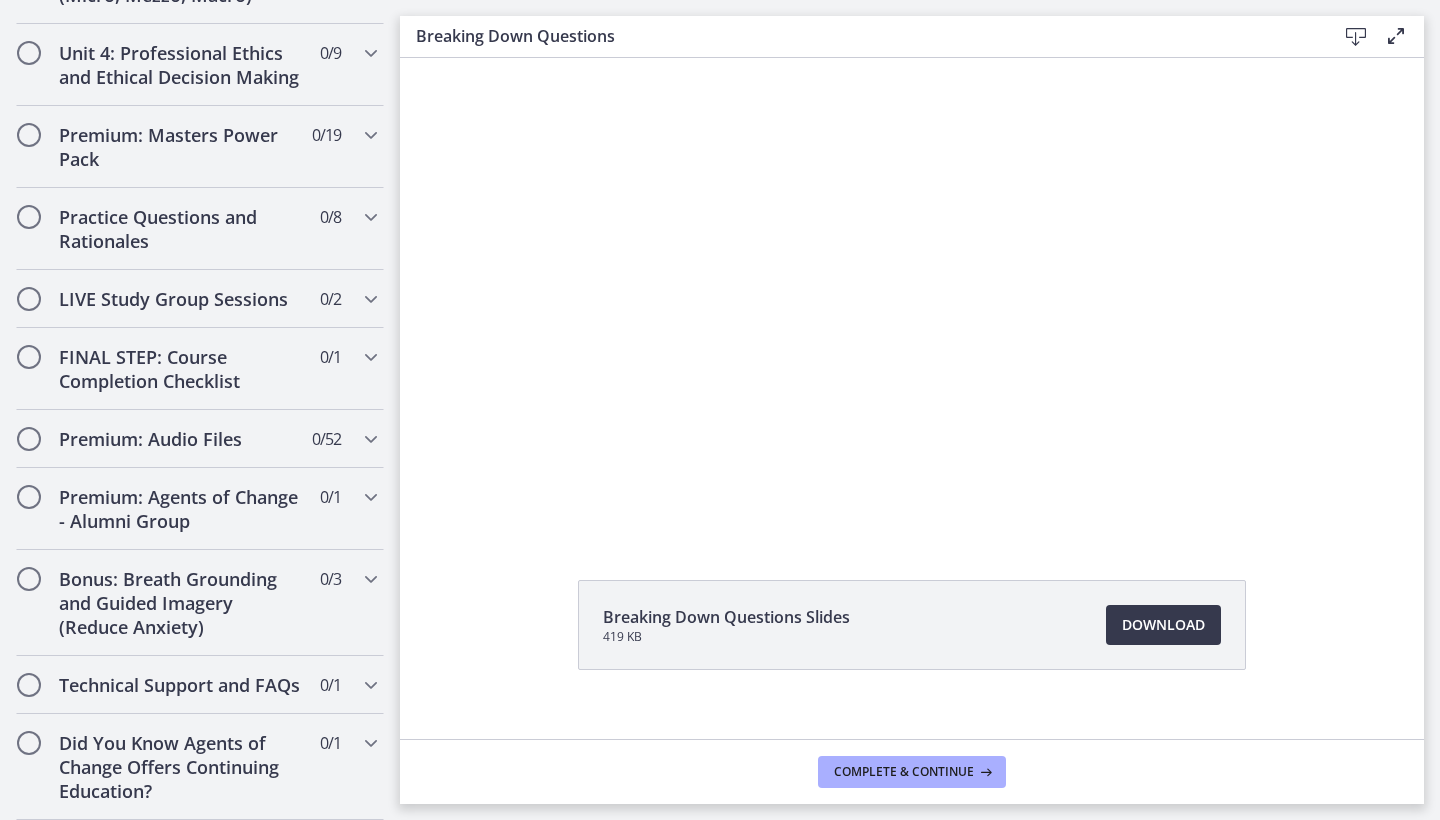 scroll, scrollTop: 1807, scrollLeft: 0, axis: vertical 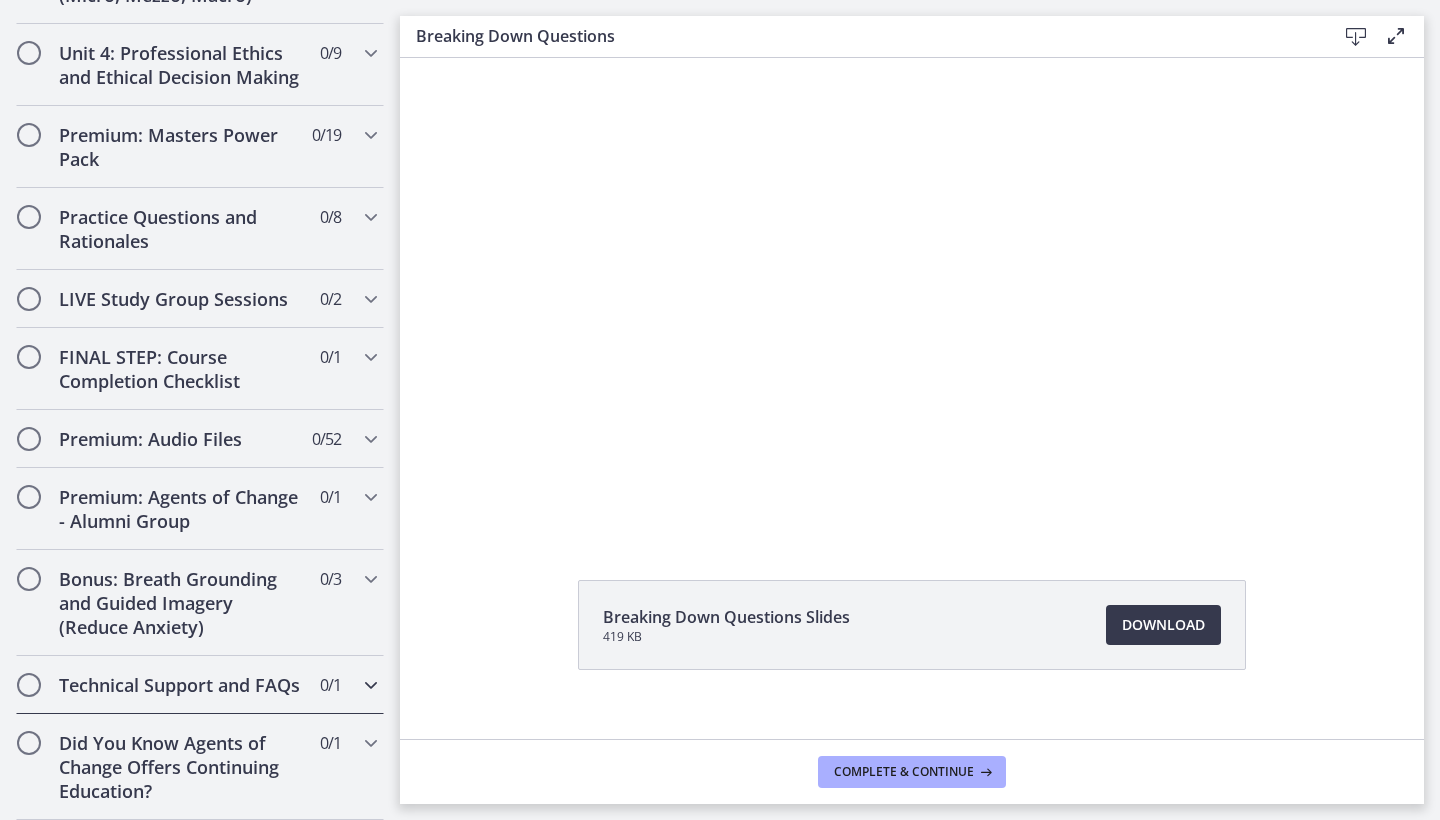 click on "Technical Support and FAQs
0  /  1
Completed" at bounding box center (200, 685) 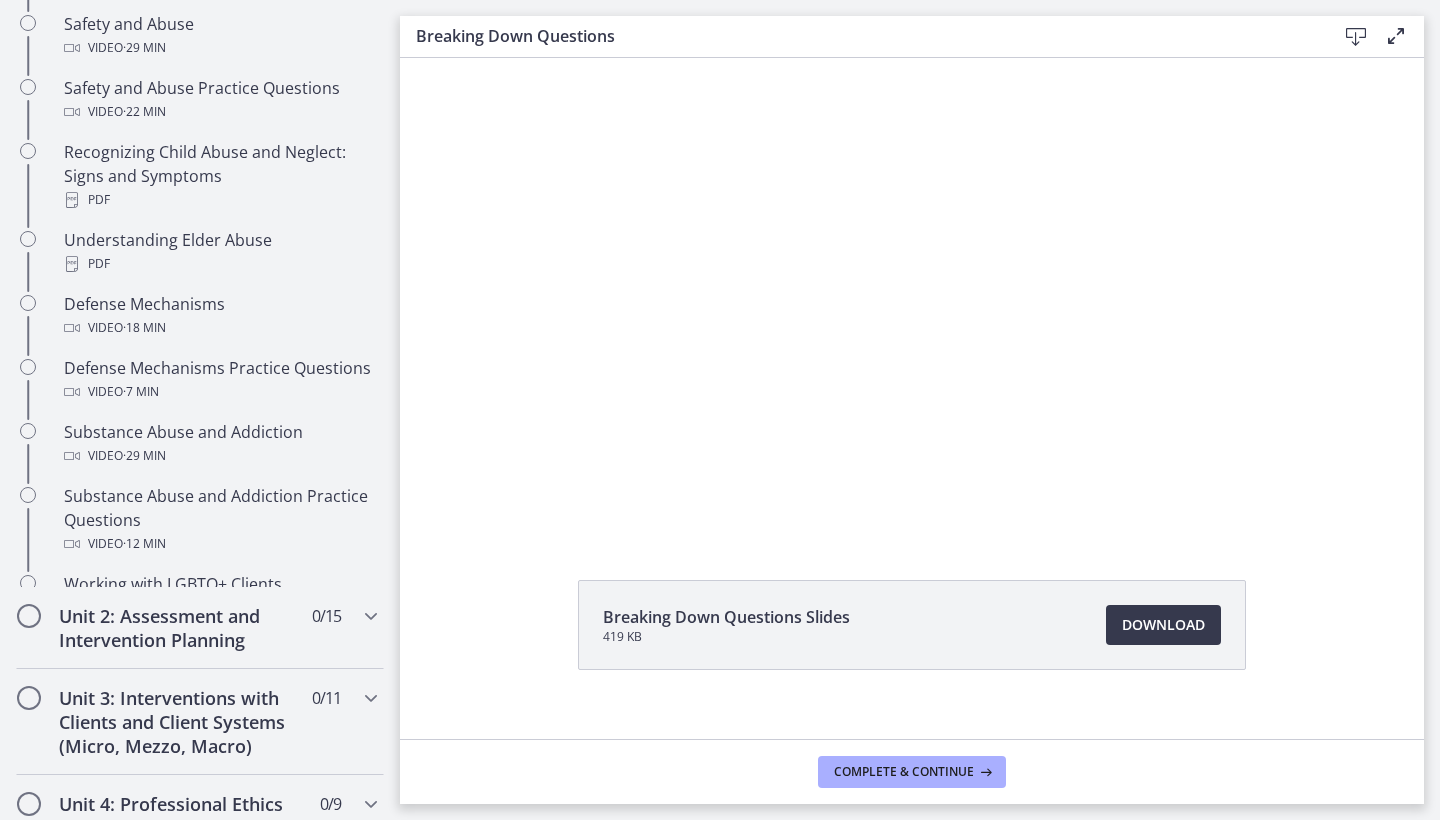 scroll, scrollTop: 943, scrollLeft: 0, axis: vertical 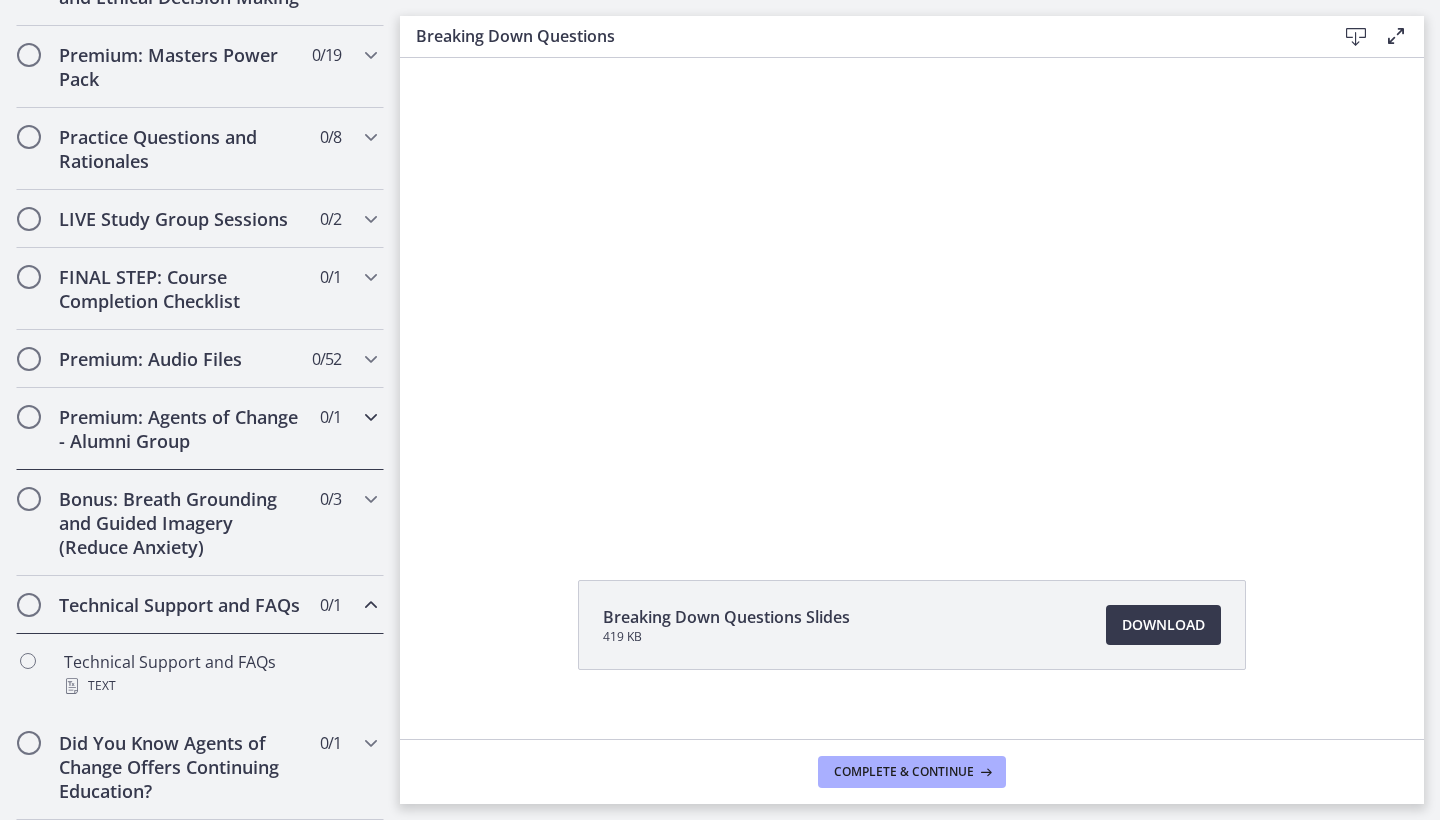 click on "Premium: Agents of Change - Alumni Group
0  /  1
Completed" at bounding box center (200, 429) 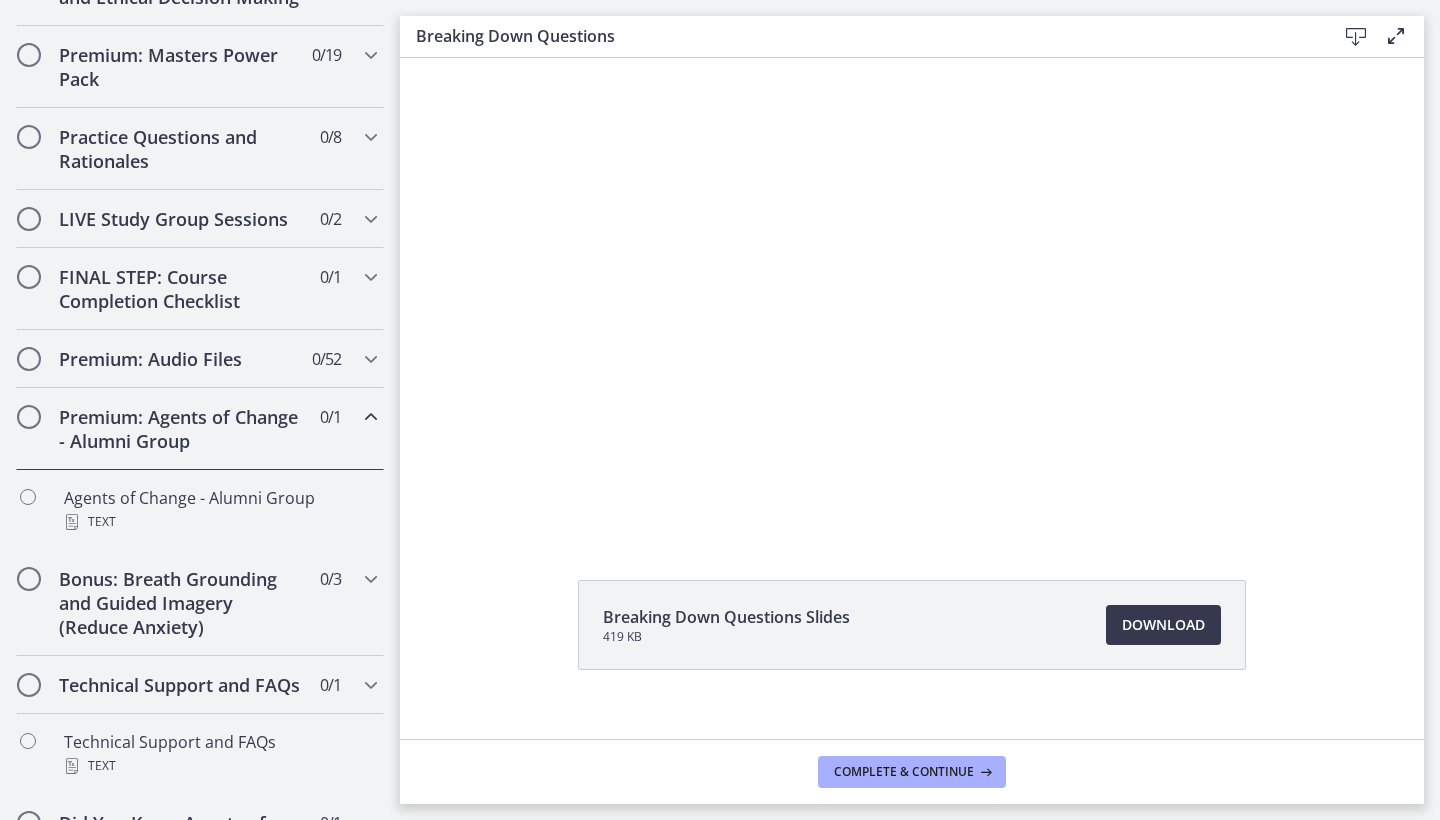 scroll, scrollTop: 941, scrollLeft: 0, axis: vertical 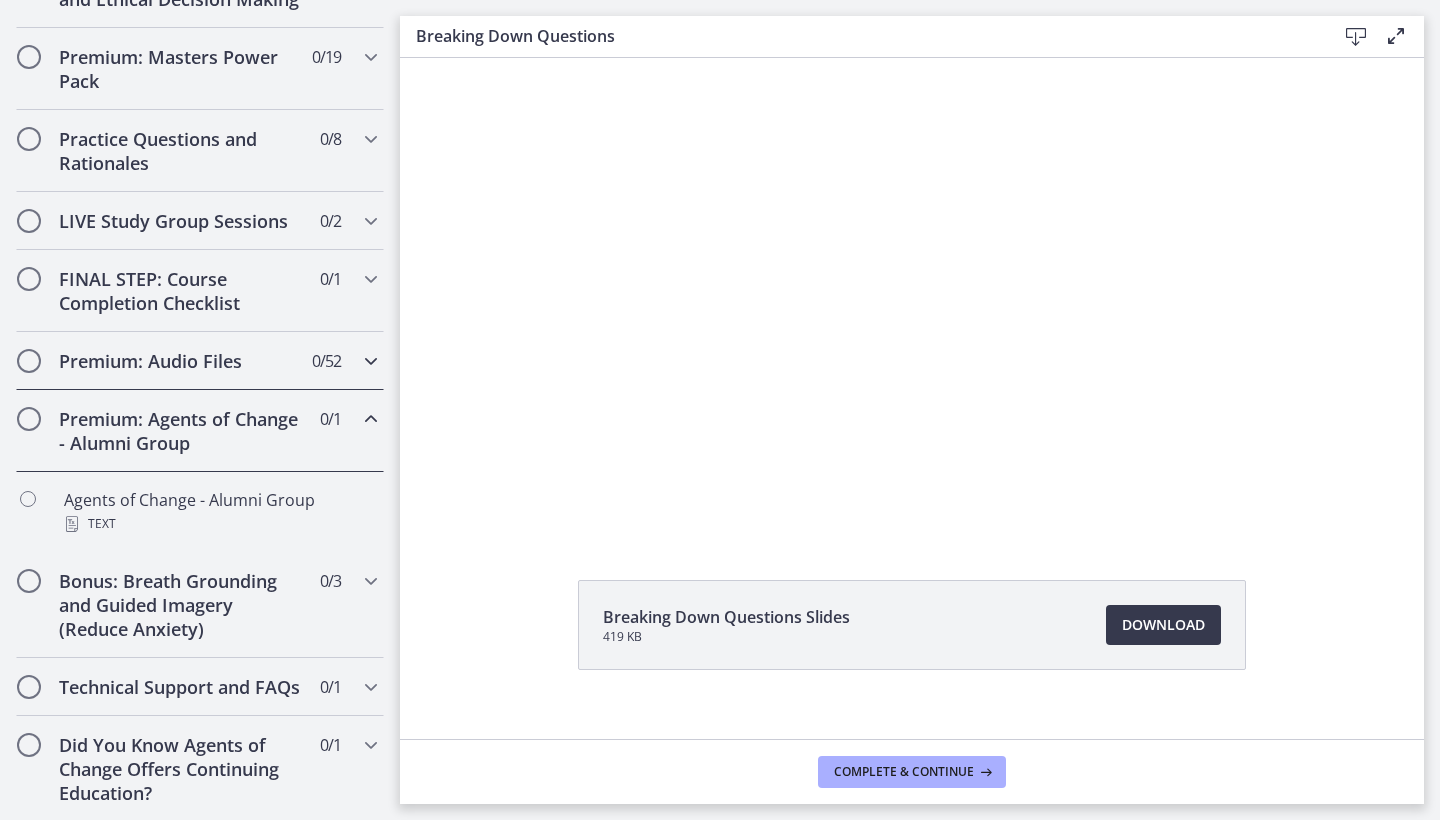 click on "Premium: Audio Files
0  /  52
Completed" at bounding box center (200, 361) 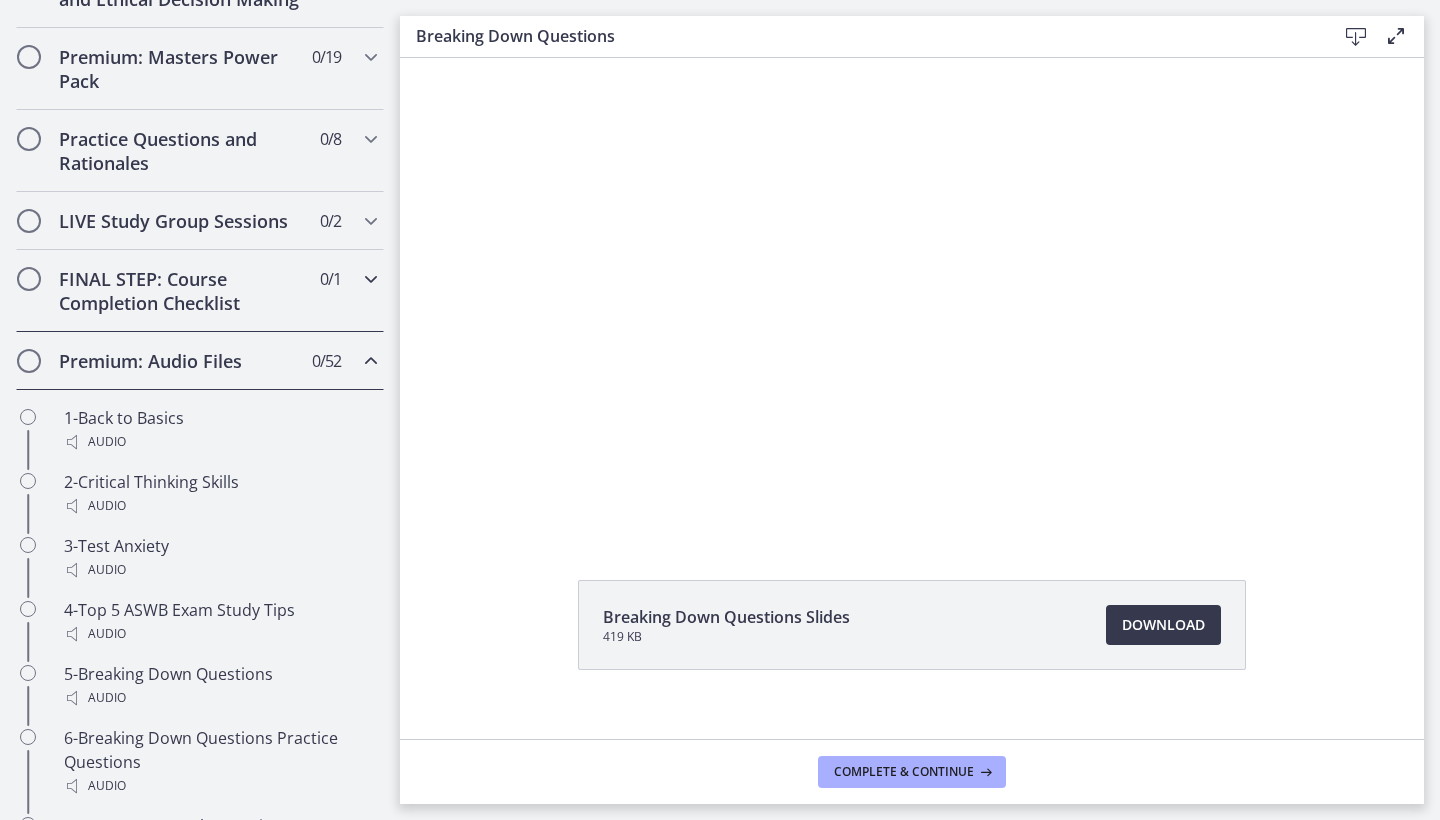 click on "FINAL STEP: Course Completion Checklist" at bounding box center (181, 291) 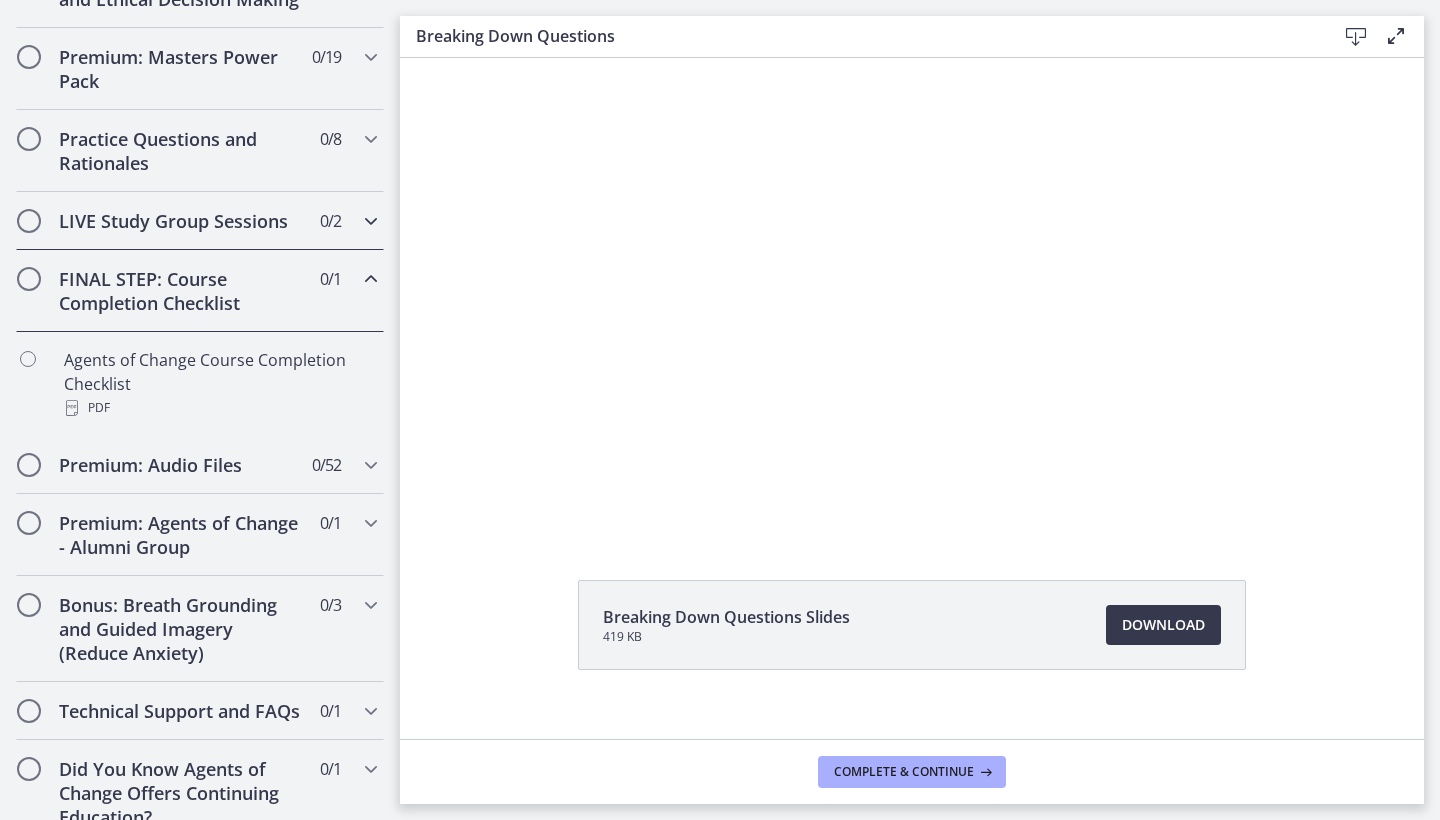click on "LIVE Study Group Sessions
0  /  2
Completed" at bounding box center [200, 221] 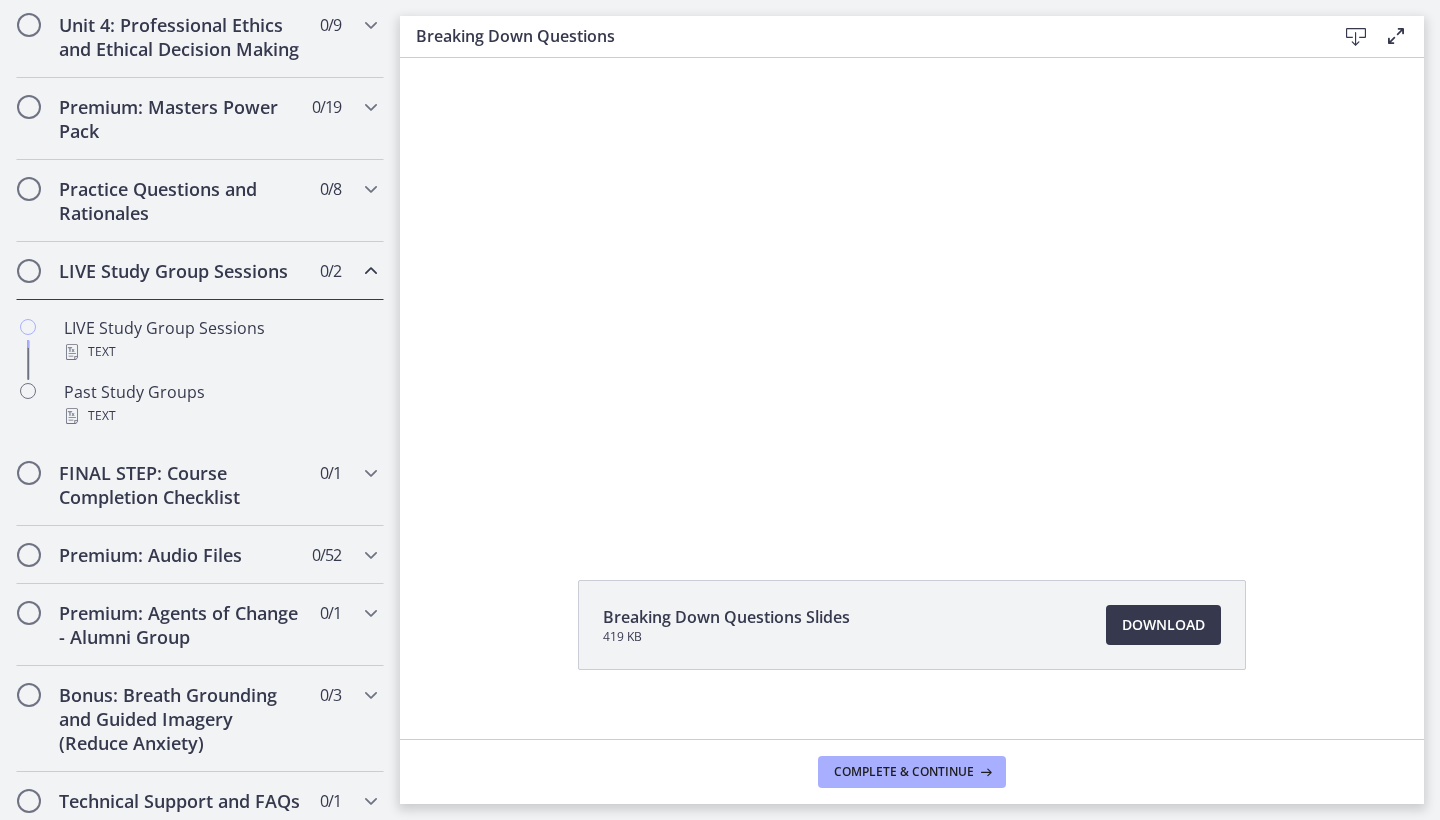 scroll, scrollTop: 870, scrollLeft: 0, axis: vertical 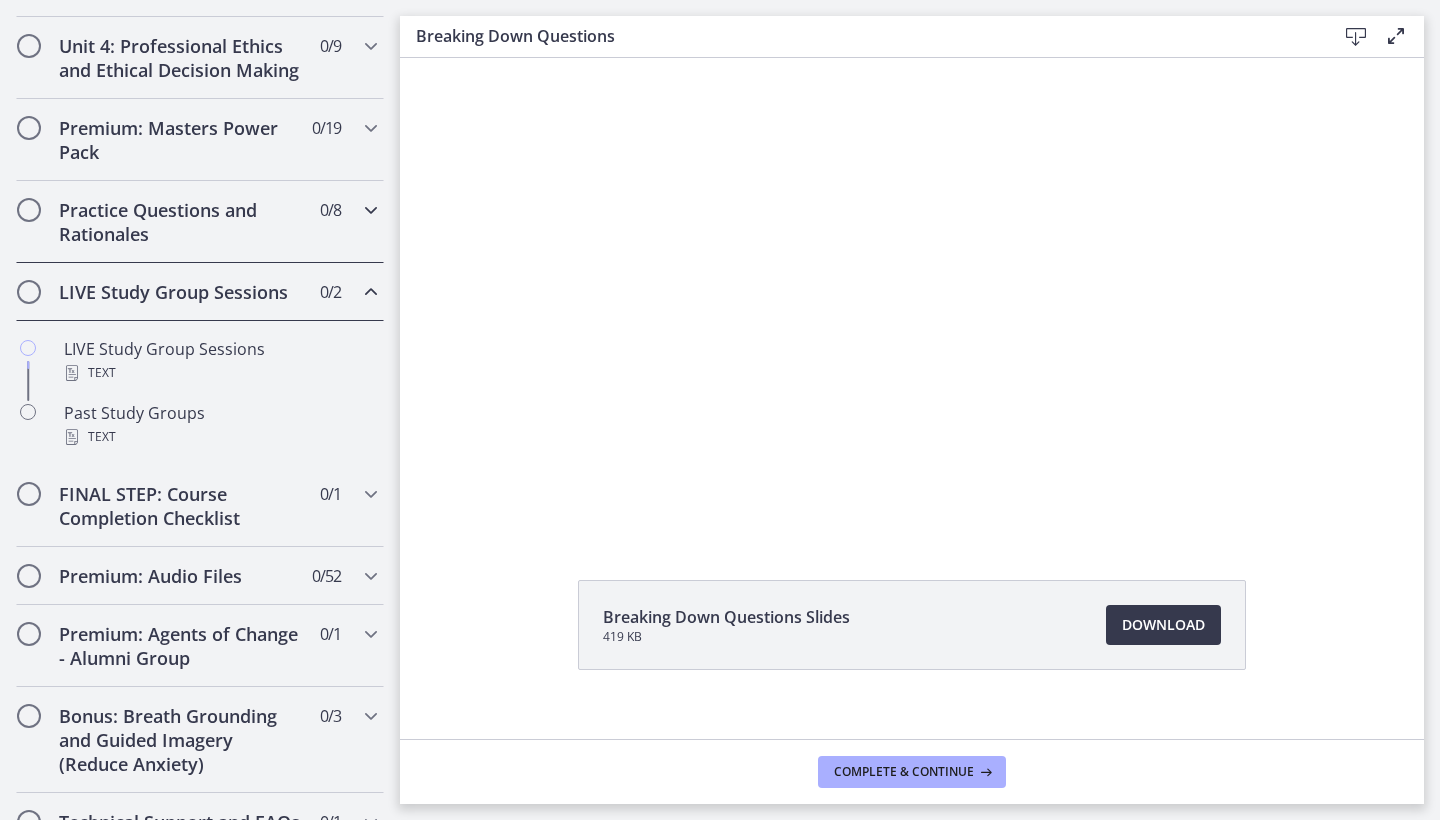 click on "Practice Questions and Rationales" at bounding box center [181, 222] 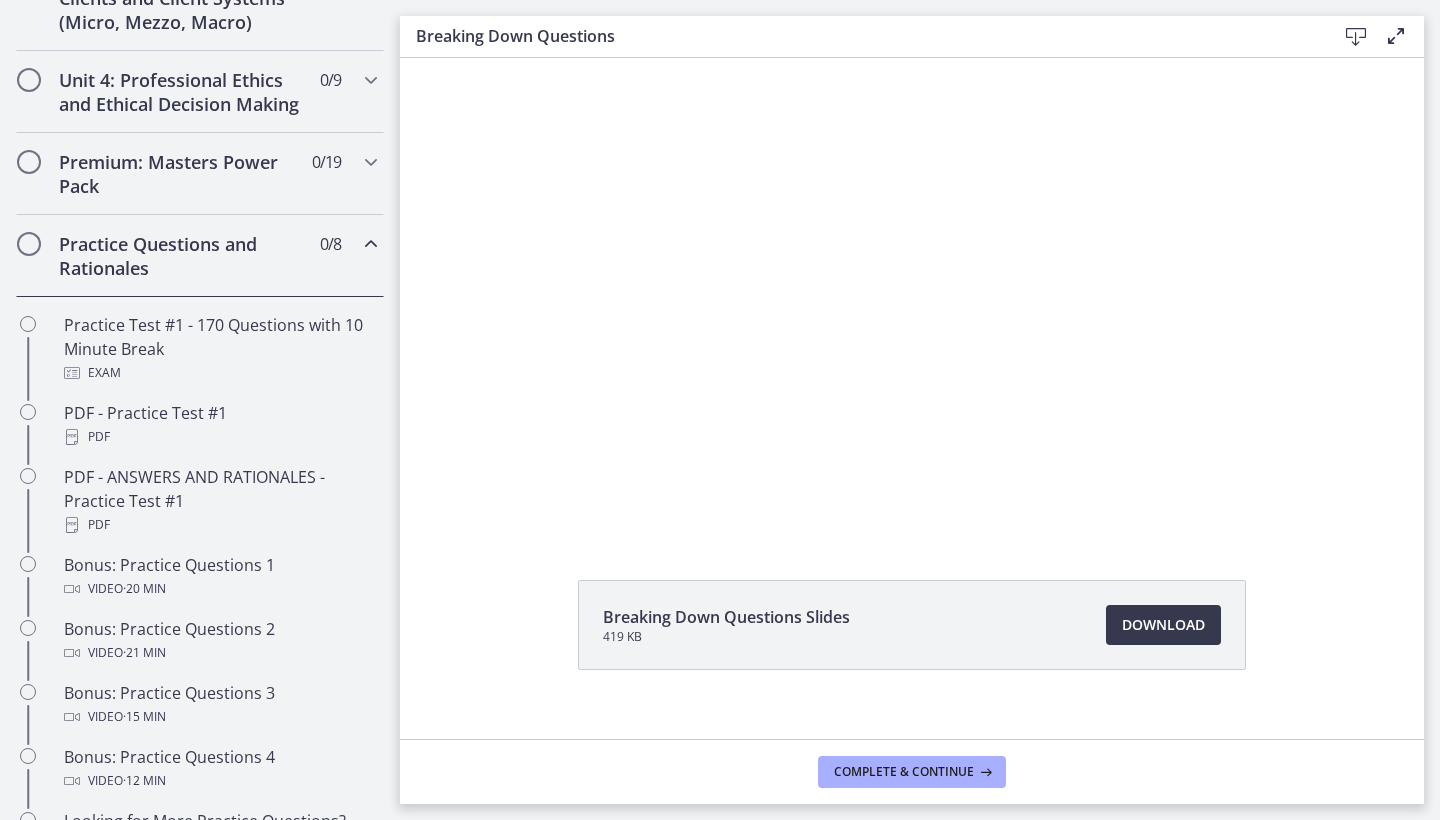 scroll, scrollTop: 829, scrollLeft: 0, axis: vertical 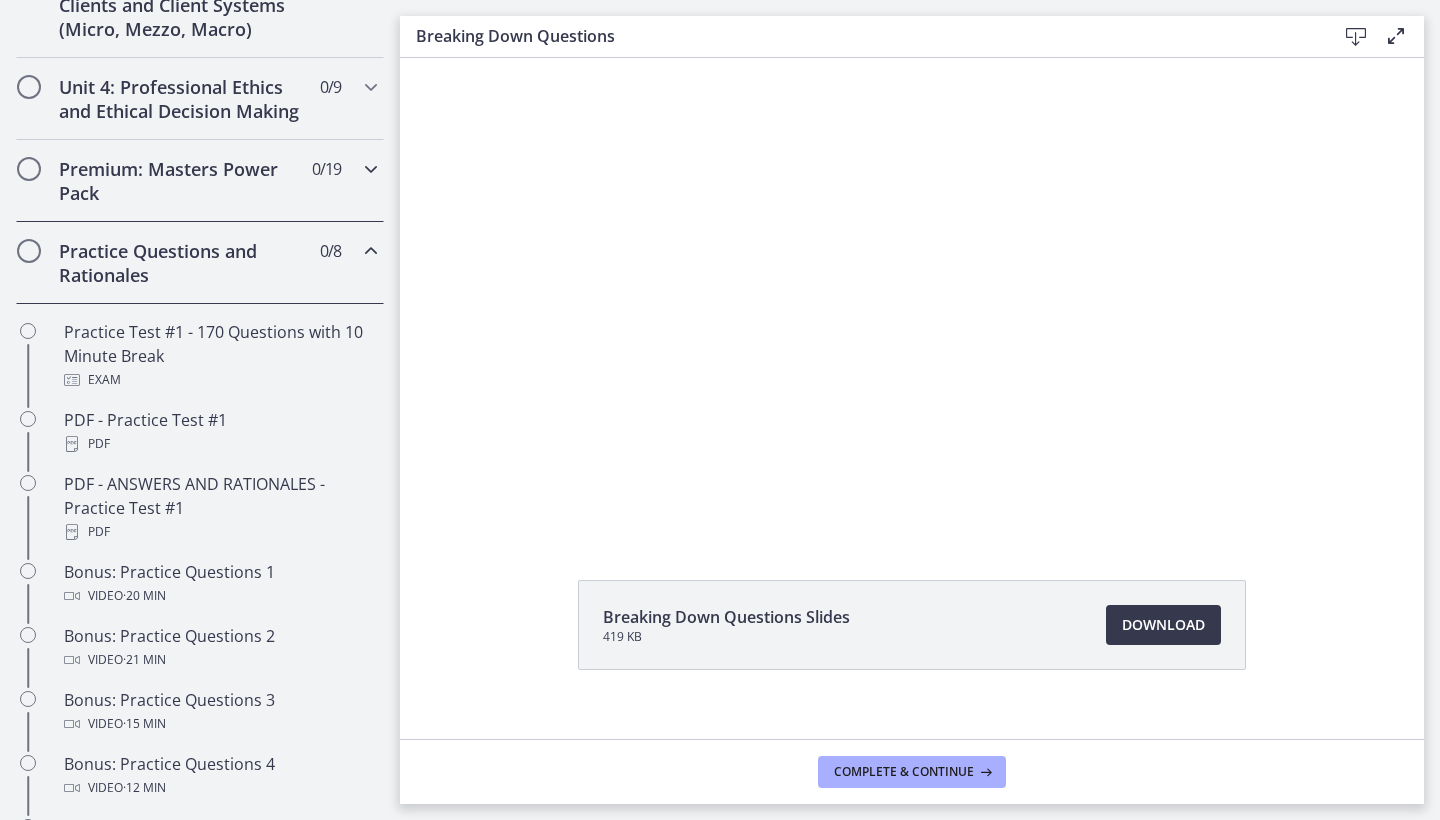 click on "Premium: Masters Power Pack" at bounding box center (181, 181) 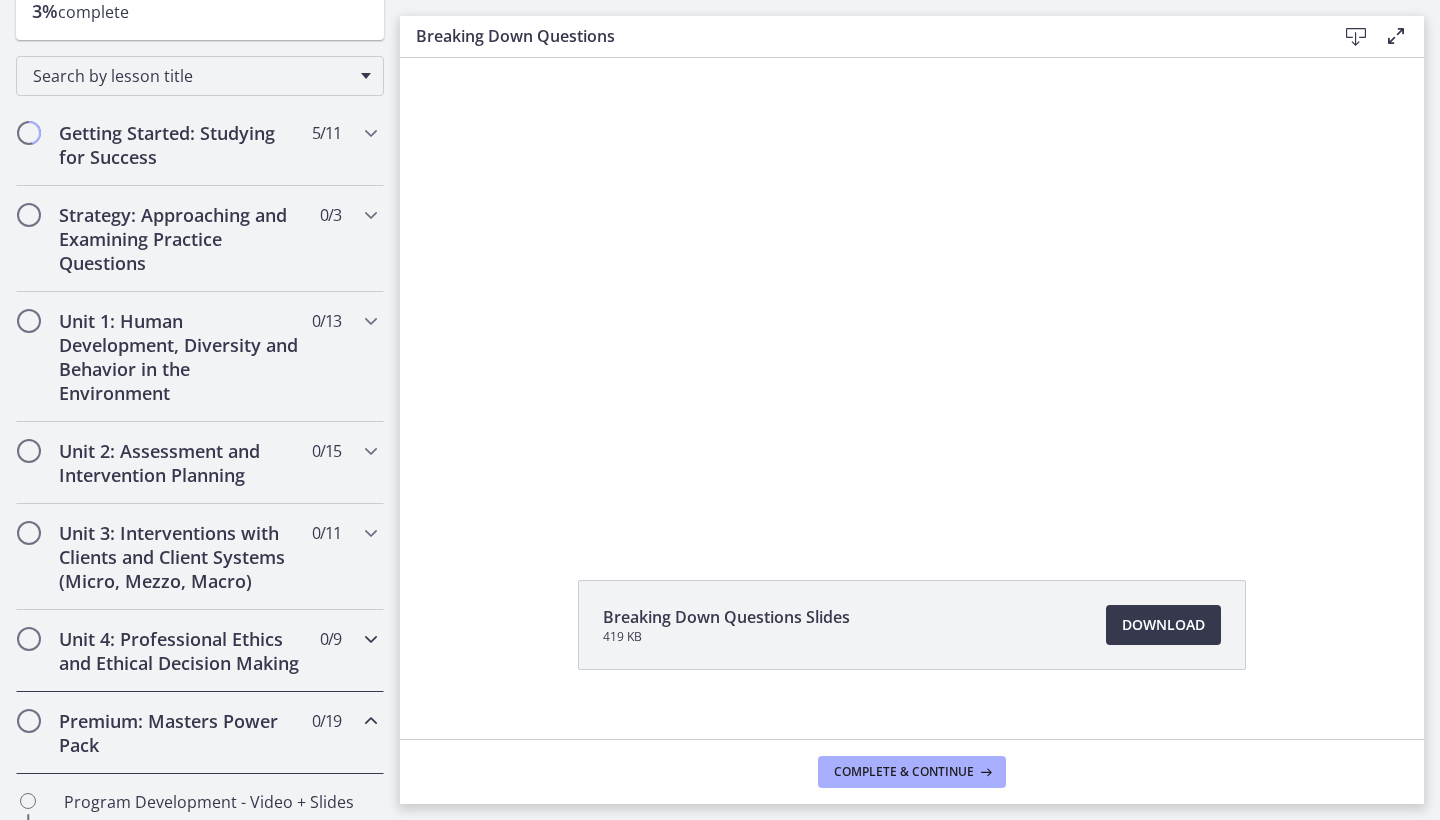 scroll, scrollTop: 252, scrollLeft: 0, axis: vertical 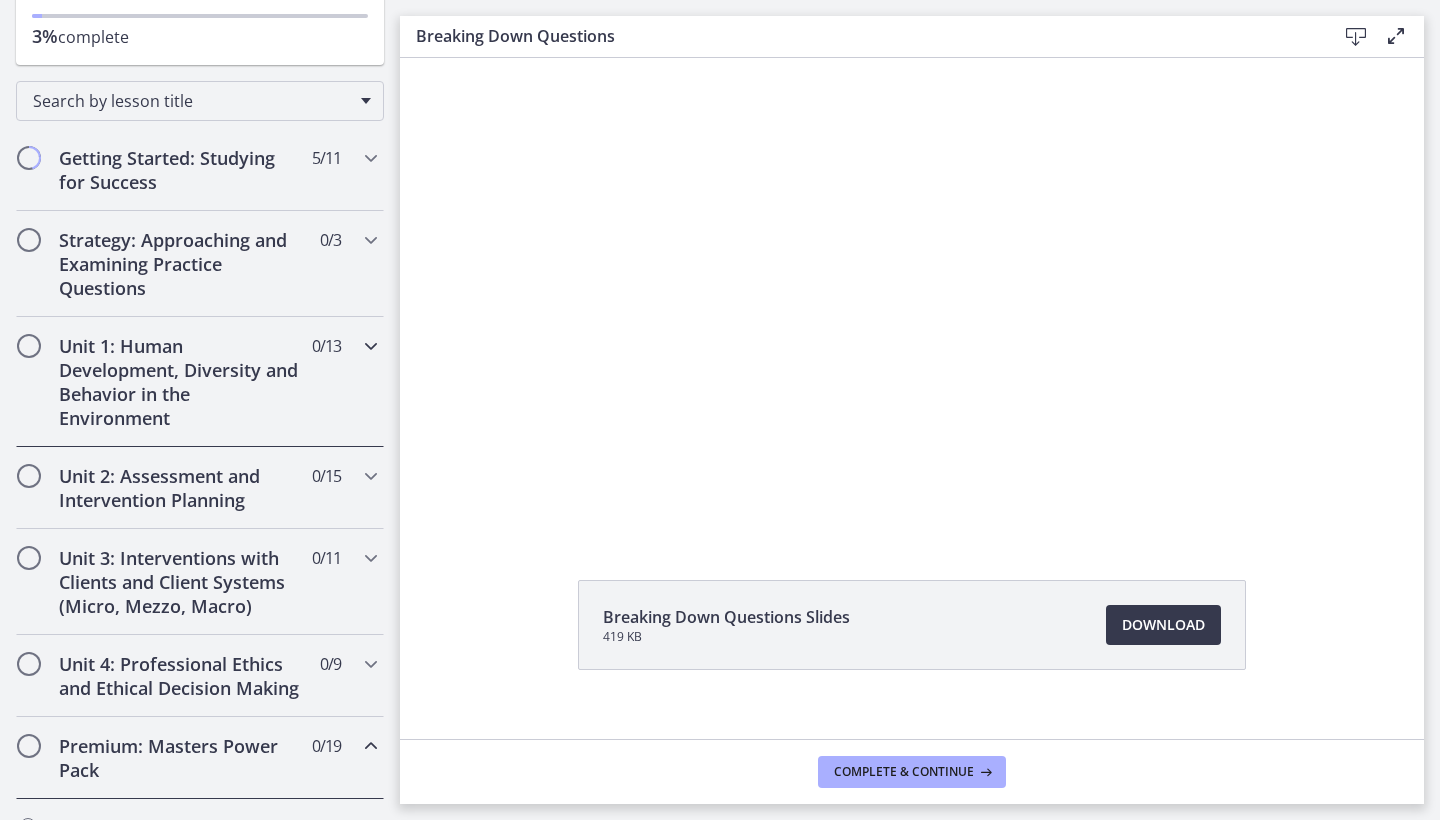 click on "Unit 1: Human Development, Diversity and Behavior in the Environment" at bounding box center [181, 382] 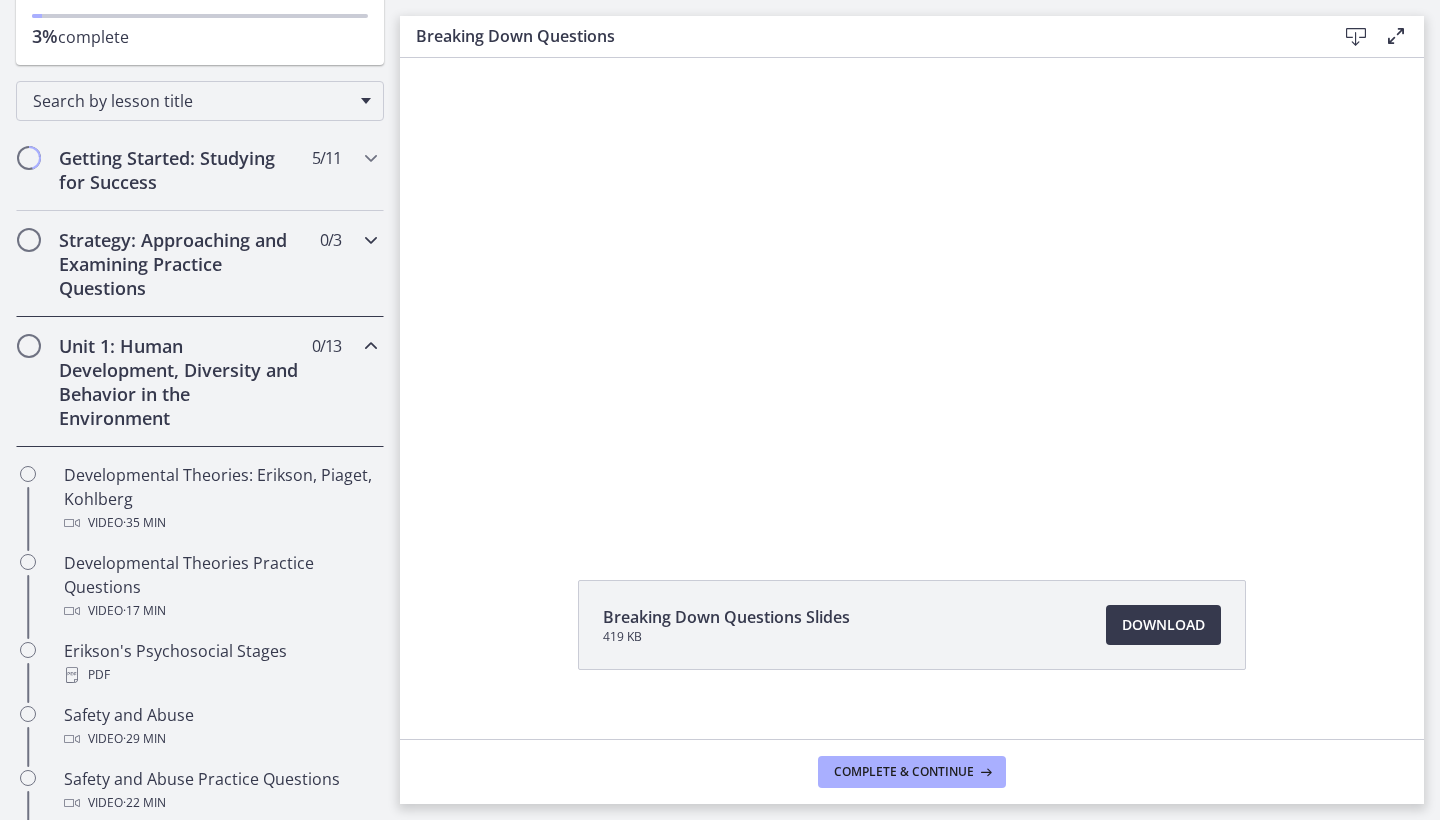 click on "Strategy: Approaching and Examining Practice Questions" at bounding box center (181, 264) 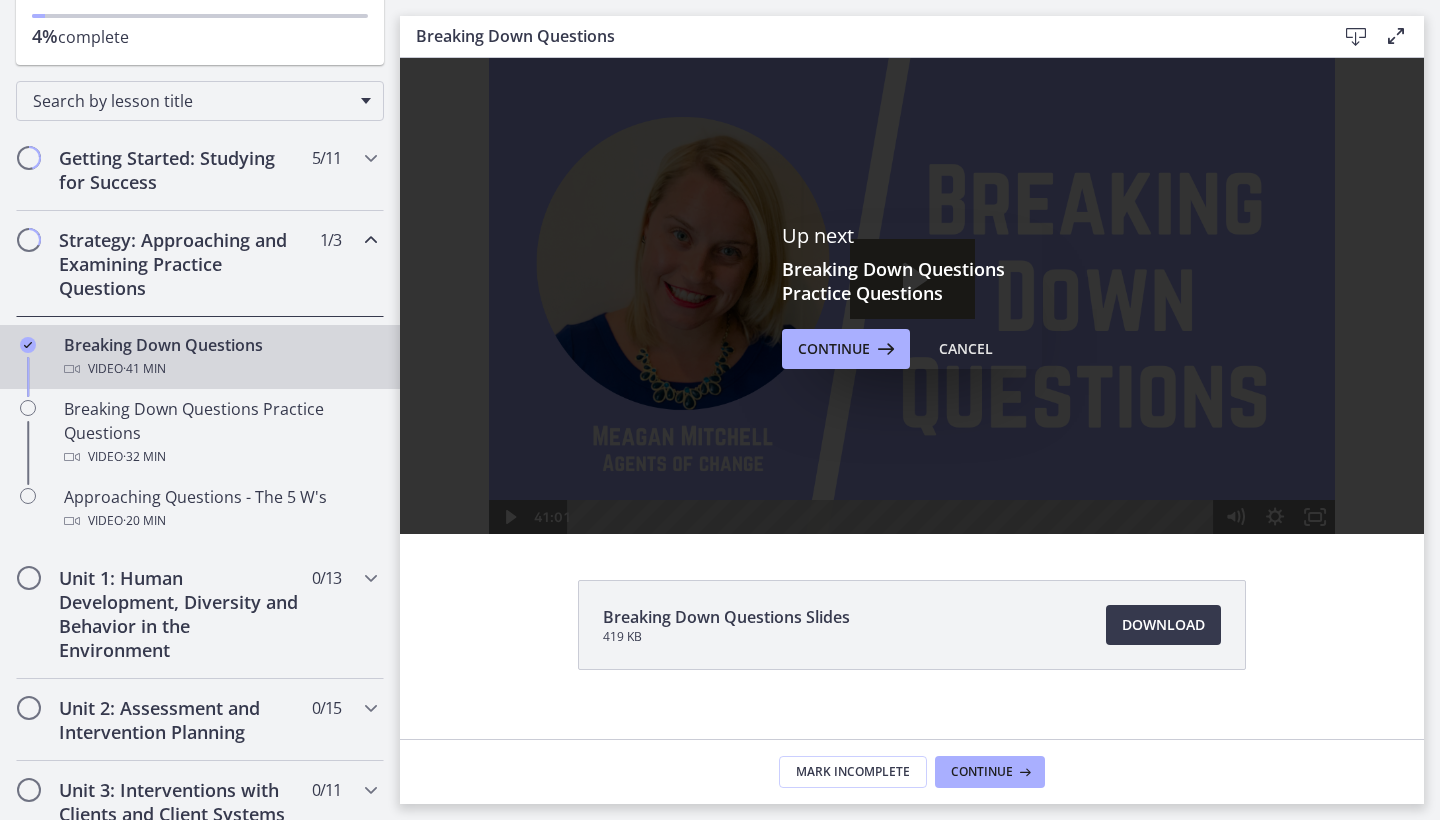 scroll, scrollTop: 0, scrollLeft: 0, axis: both 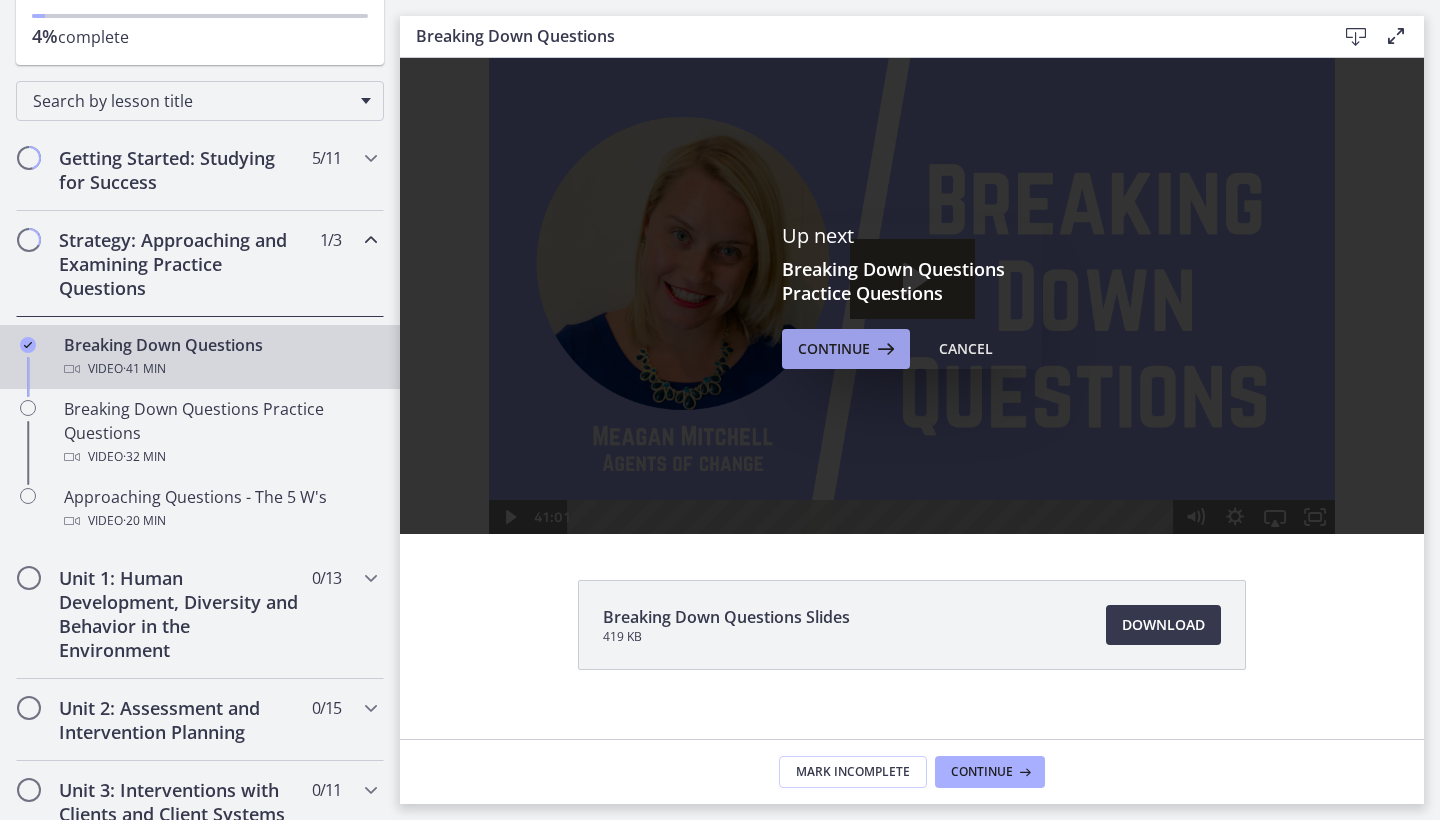 click on "Continue" at bounding box center (834, 349) 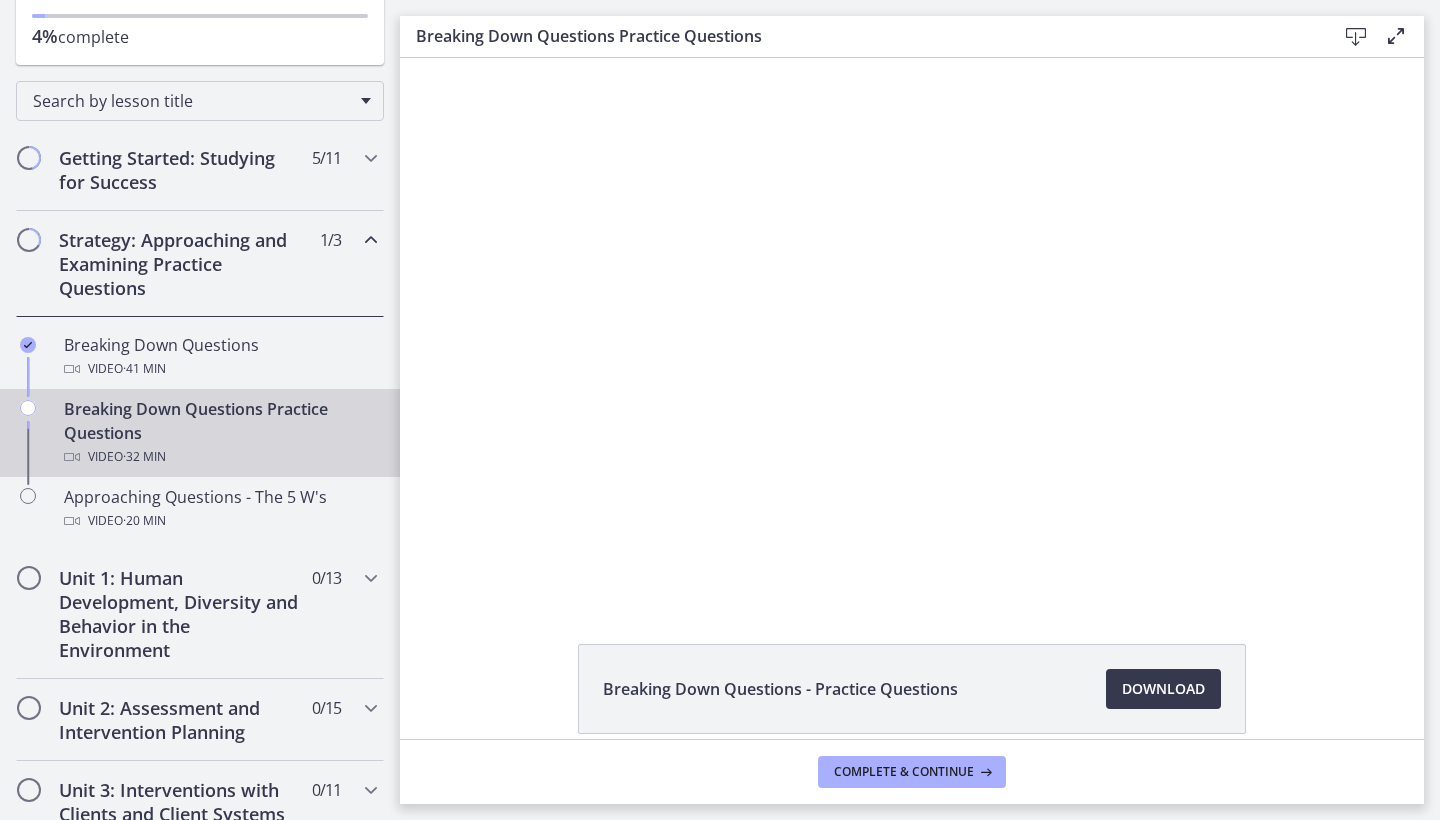 scroll, scrollTop: 0, scrollLeft: 0, axis: both 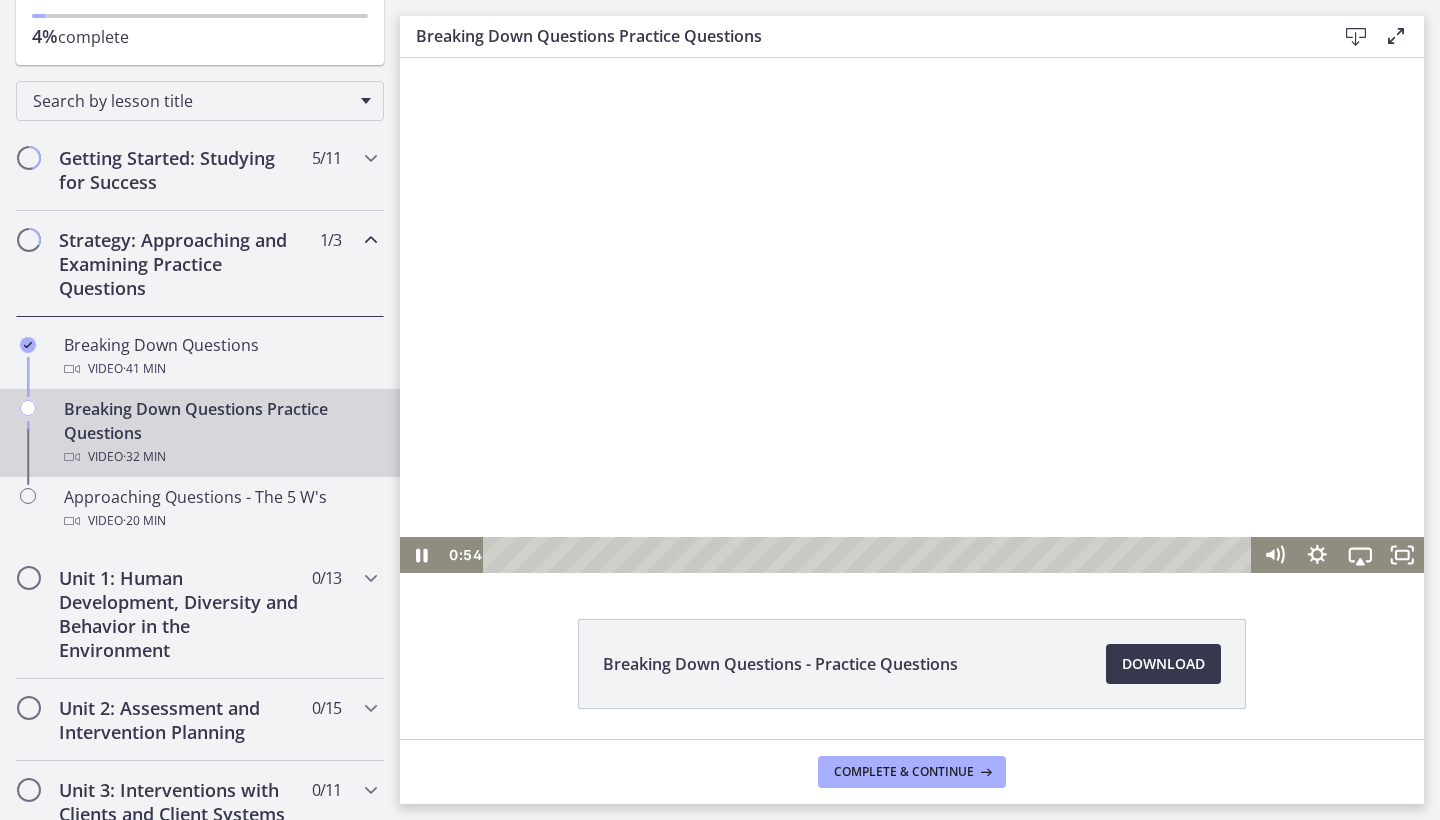 click at bounding box center [912, 315] 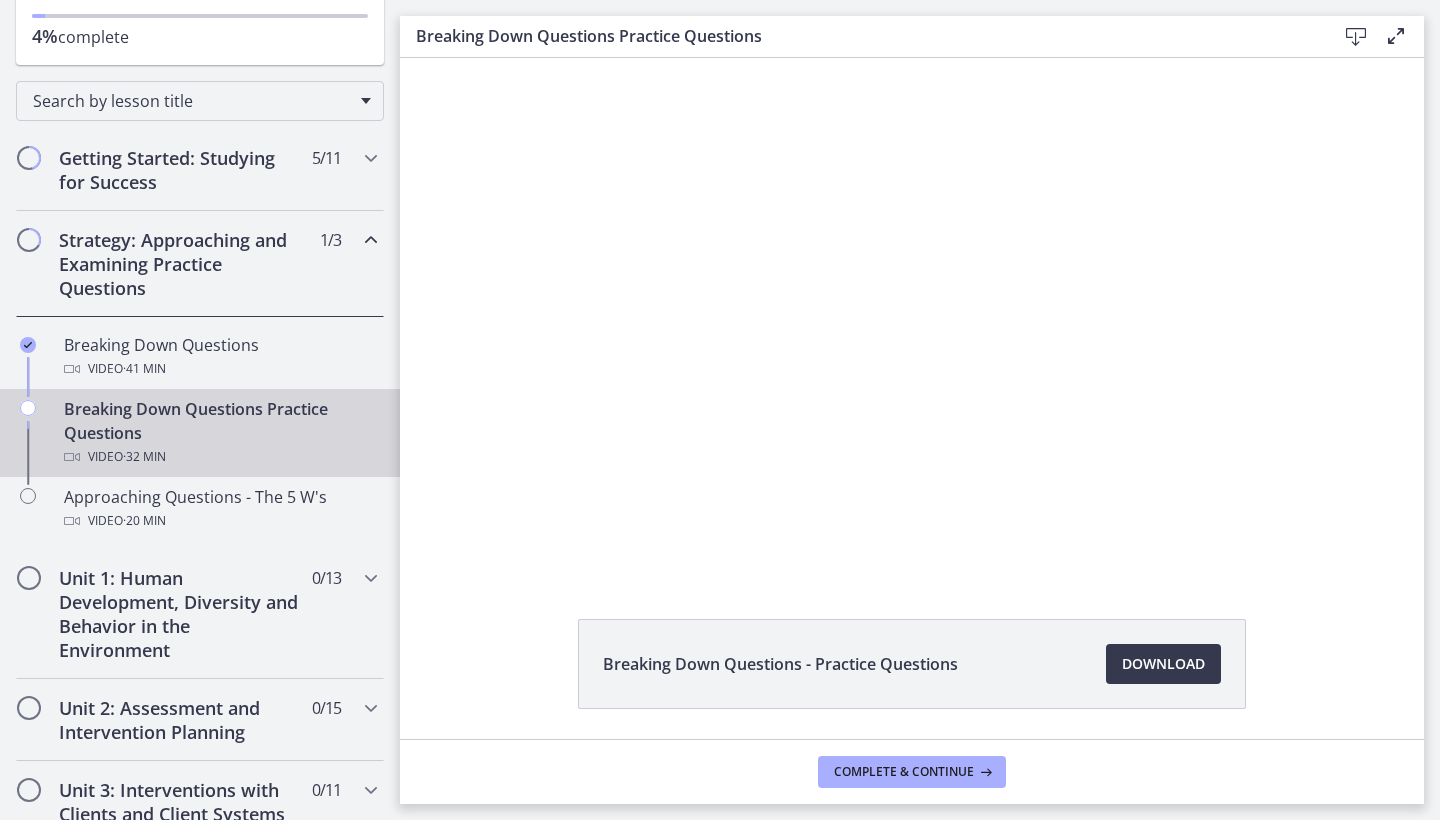 type 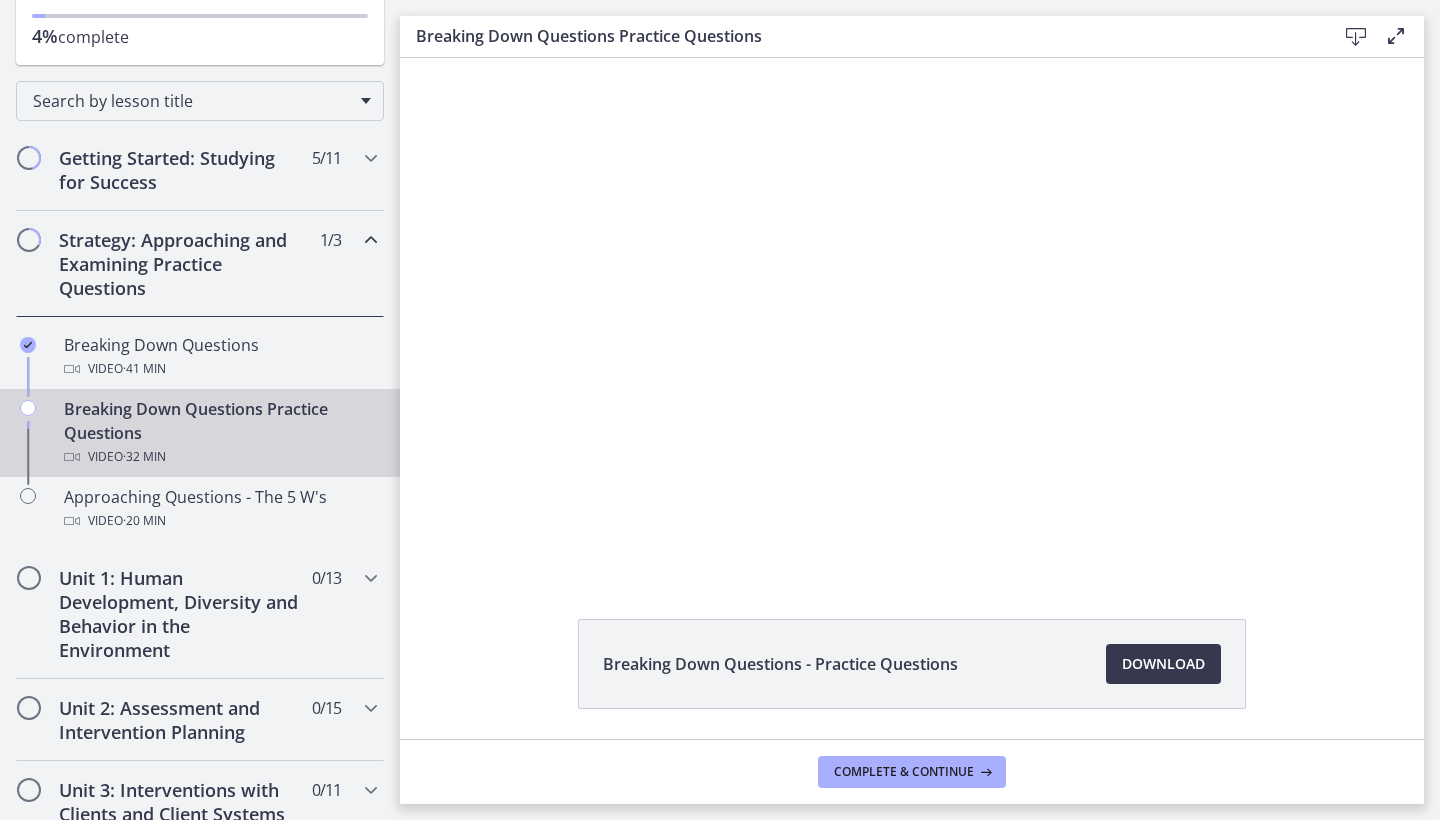 click at bounding box center (400, 58) 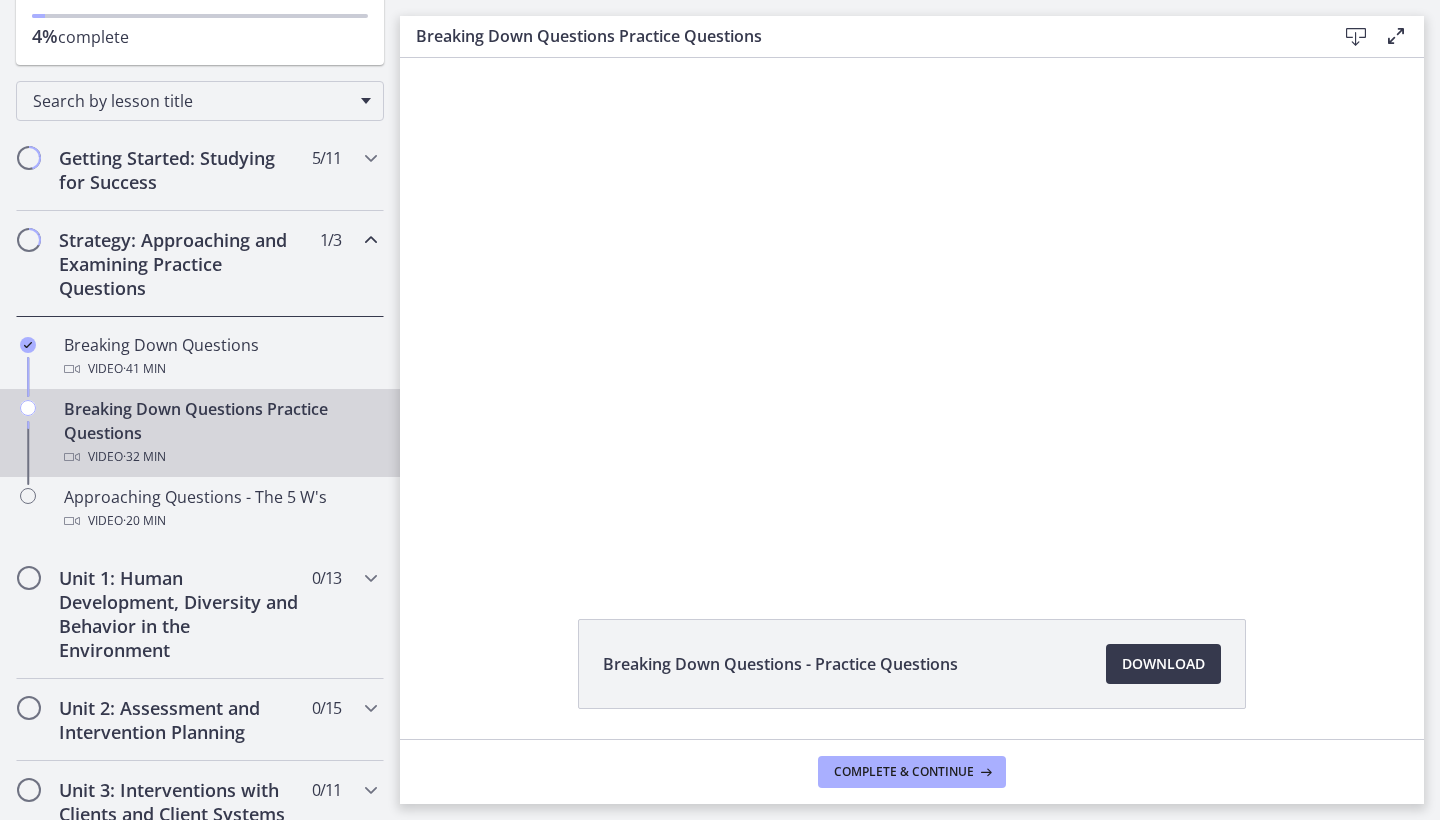 click at bounding box center [400, 58] 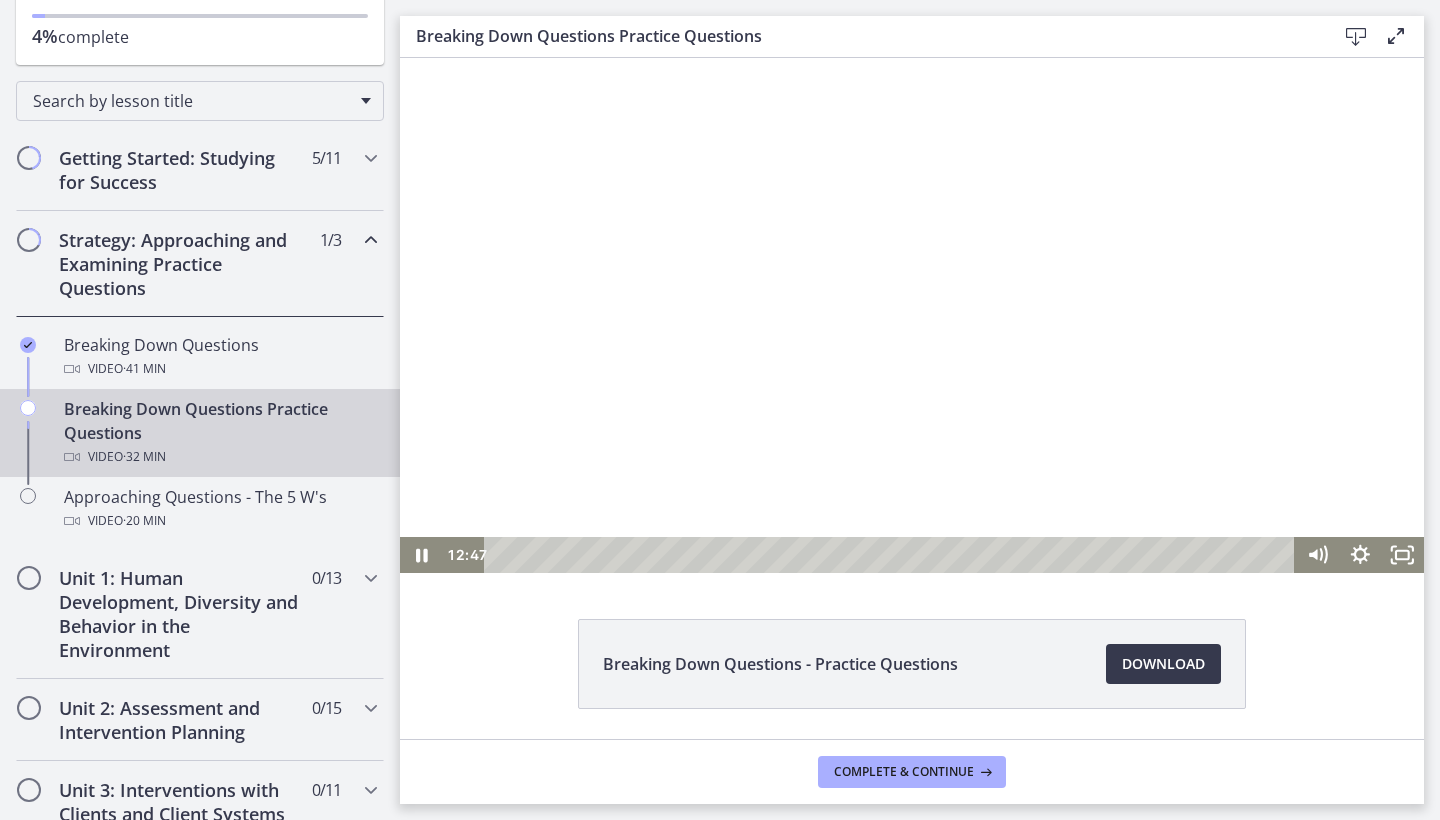 click at bounding box center [912, 315] 